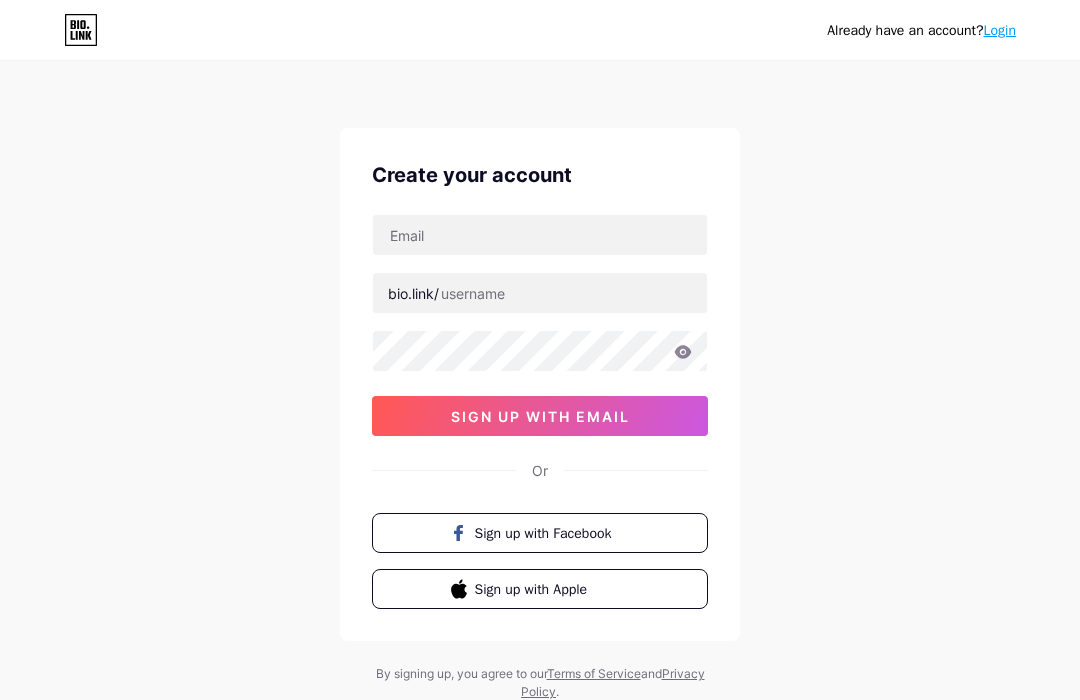 scroll, scrollTop: 0, scrollLeft: 0, axis: both 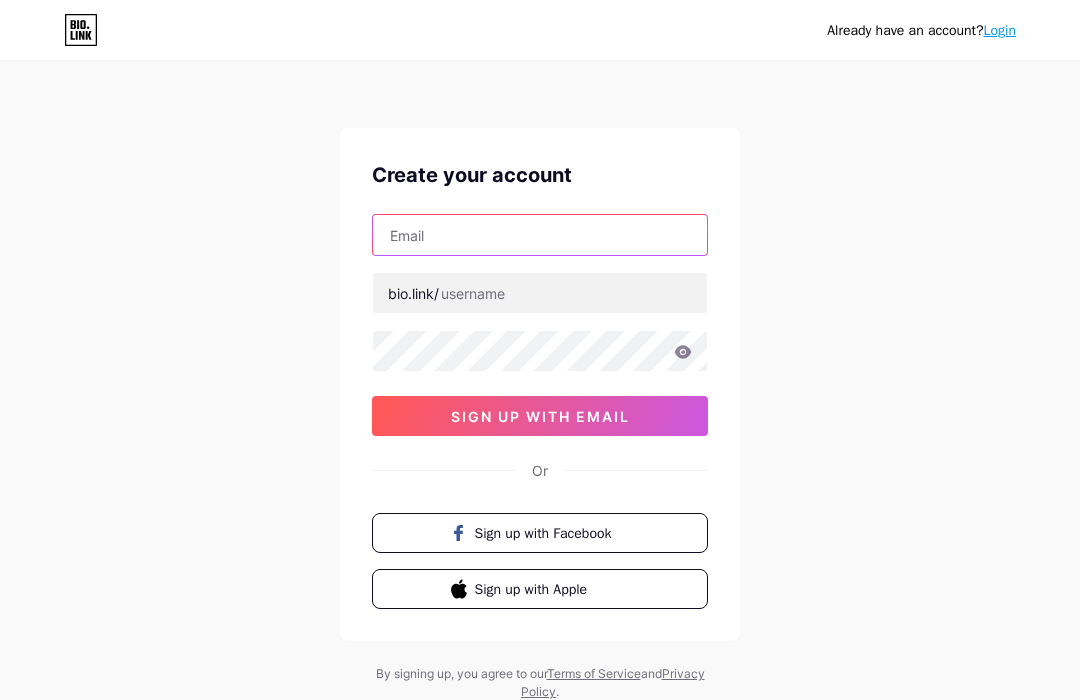 click at bounding box center (540, 235) 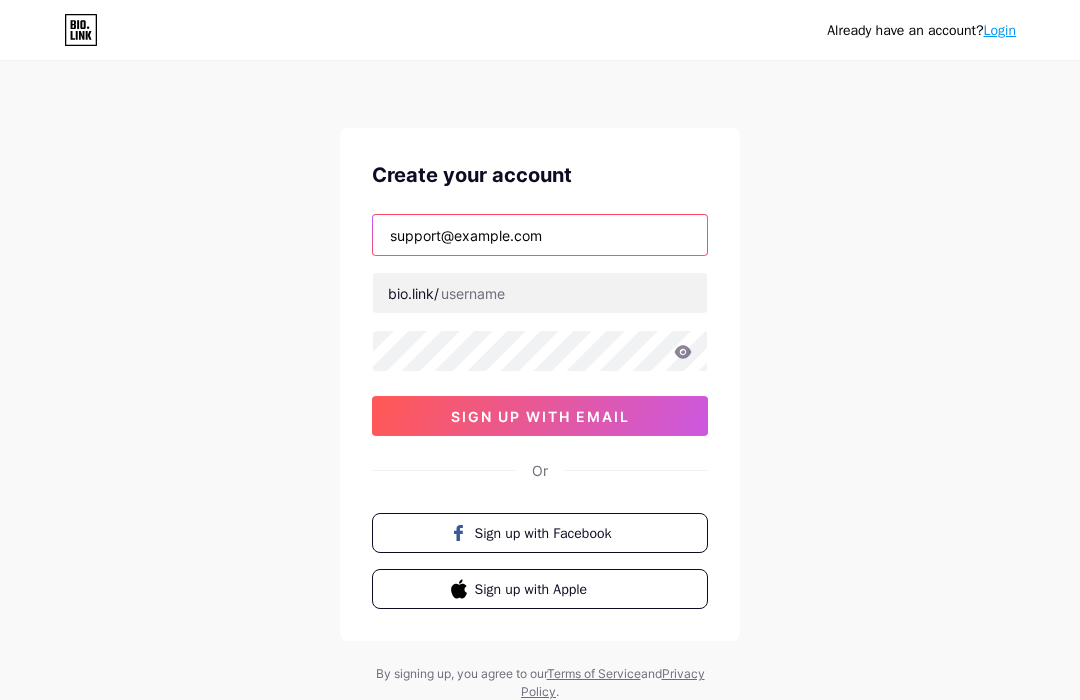 type on "support@example.com" 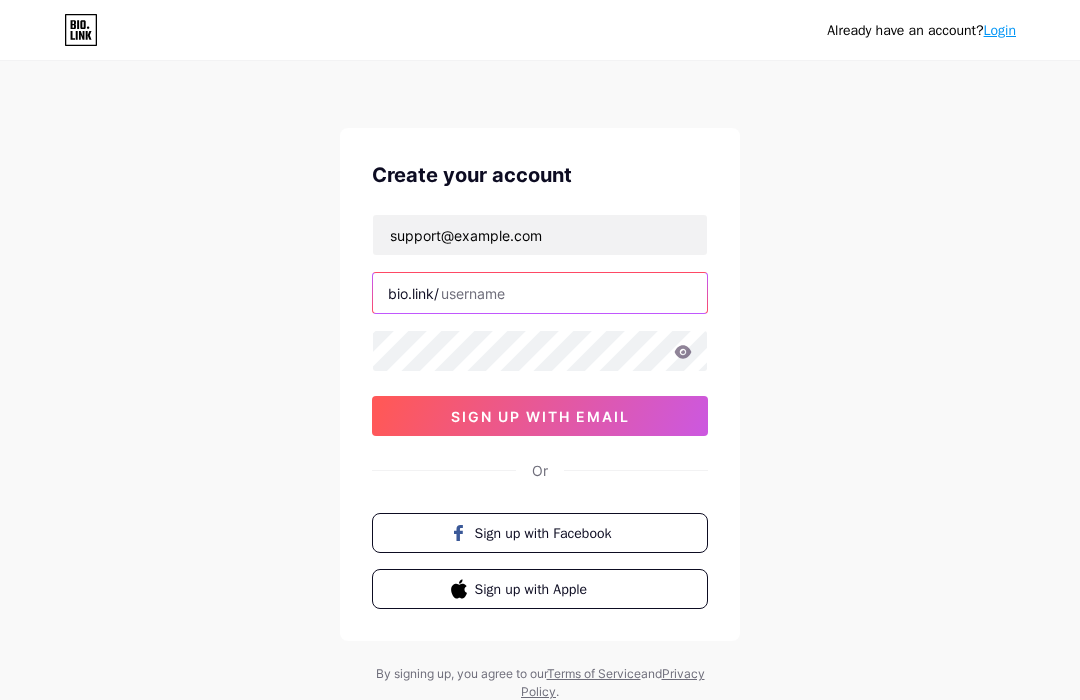 click at bounding box center [540, 293] 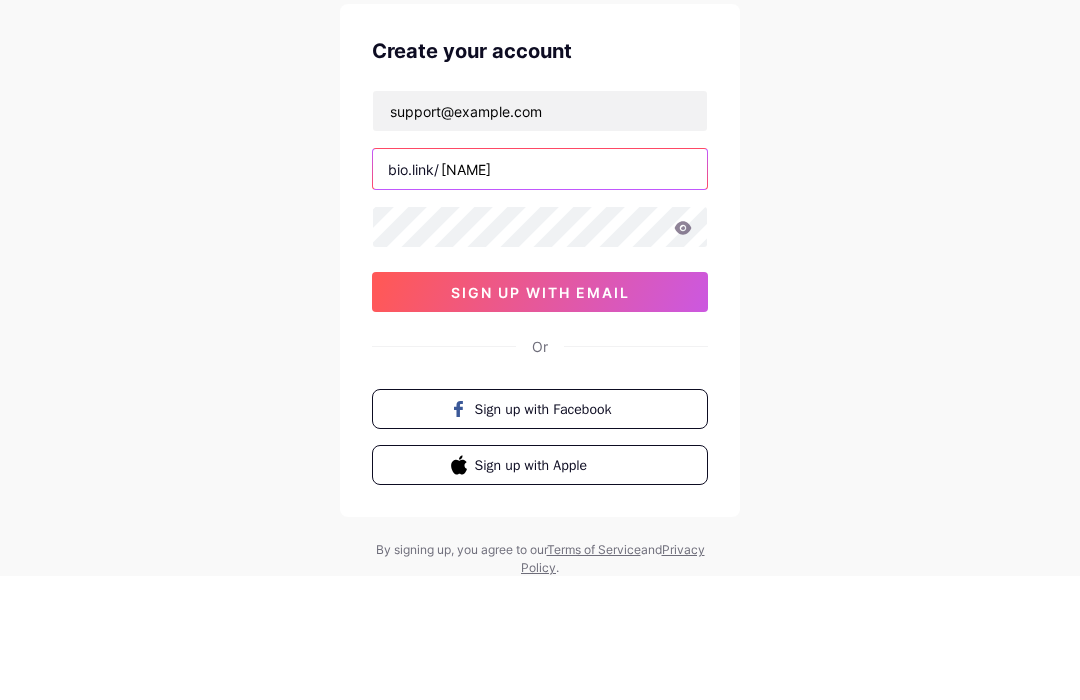 type on "[NAME]" 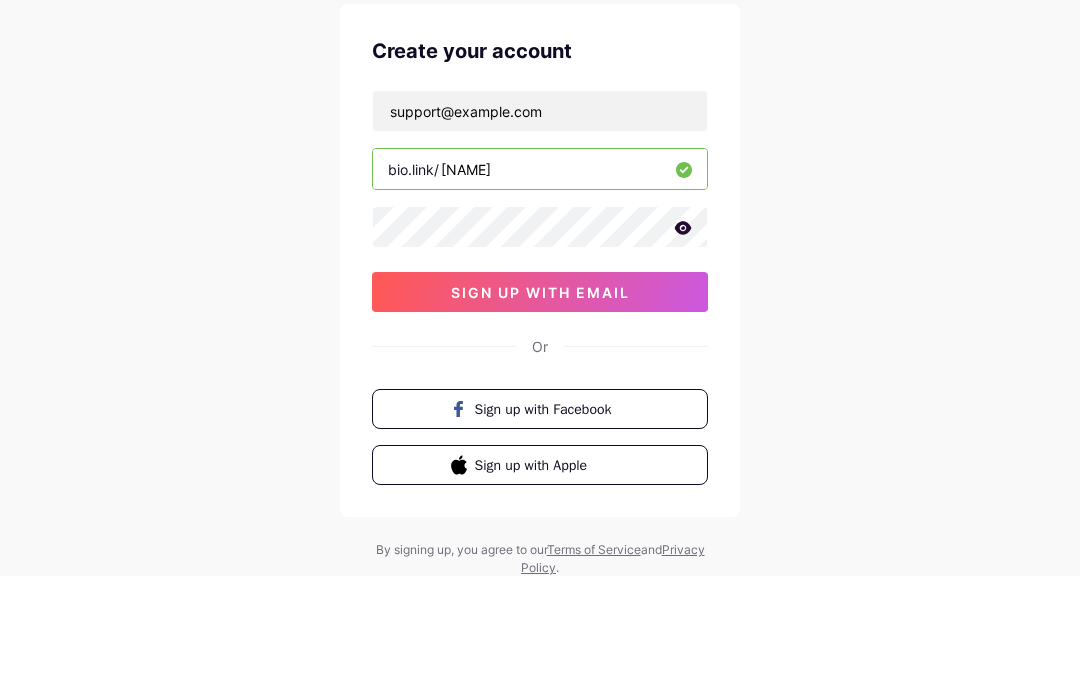 click on "sign up with email" at bounding box center [540, 416] 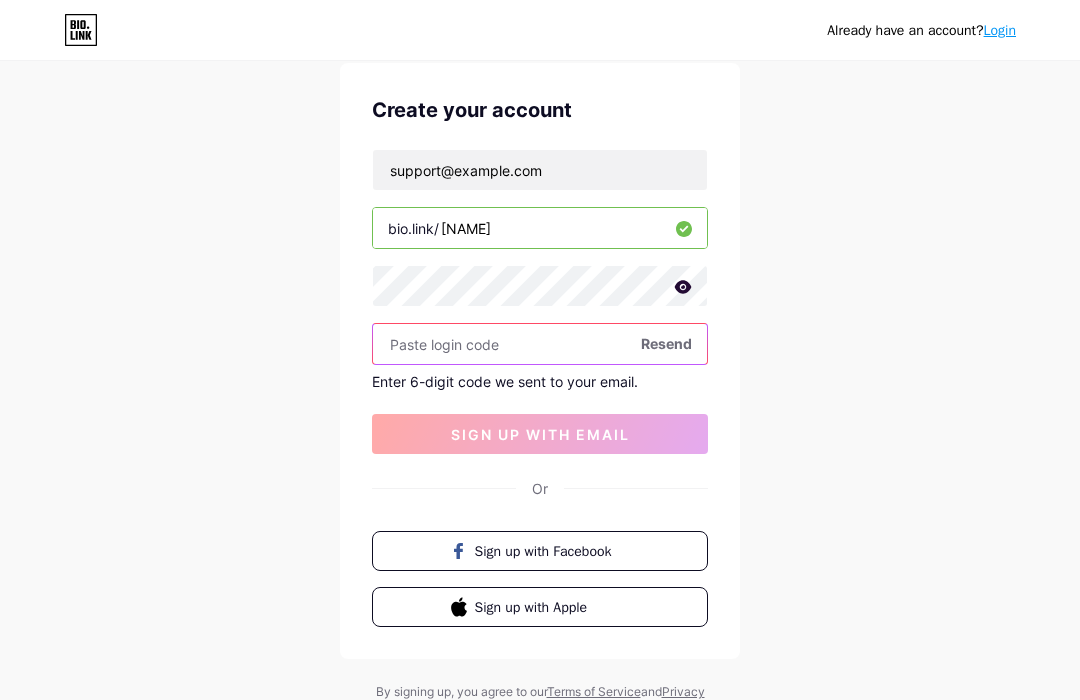 click at bounding box center [540, 344] 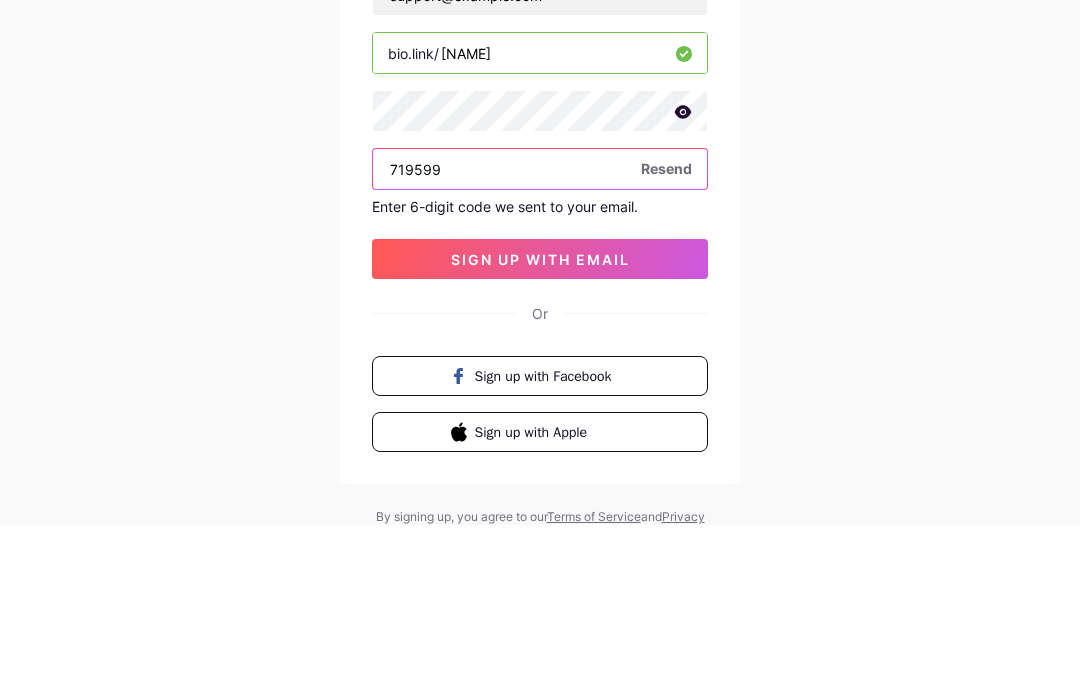 type on "719599" 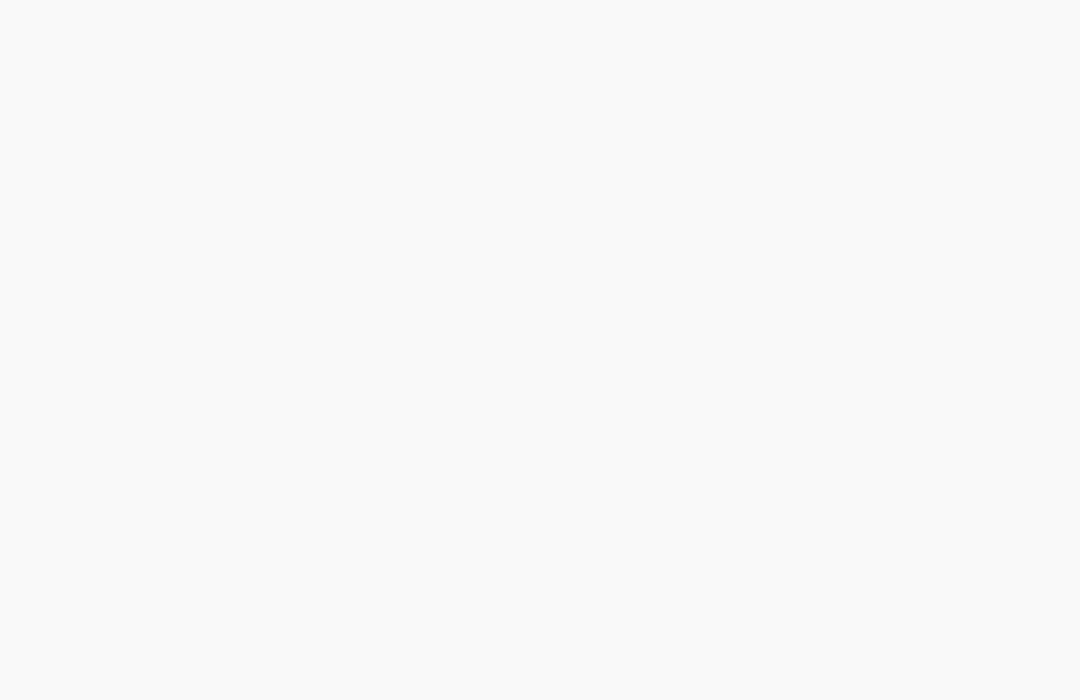 scroll, scrollTop: 0, scrollLeft: 0, axis: both 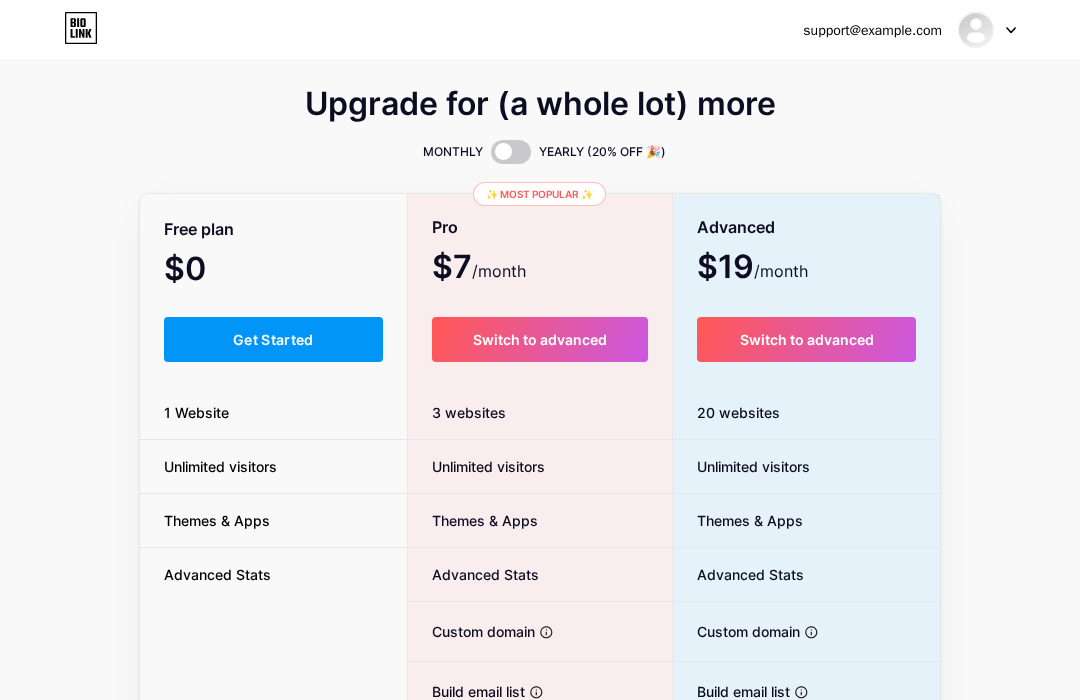click on "Get Started" at bounding box center [273, 339] 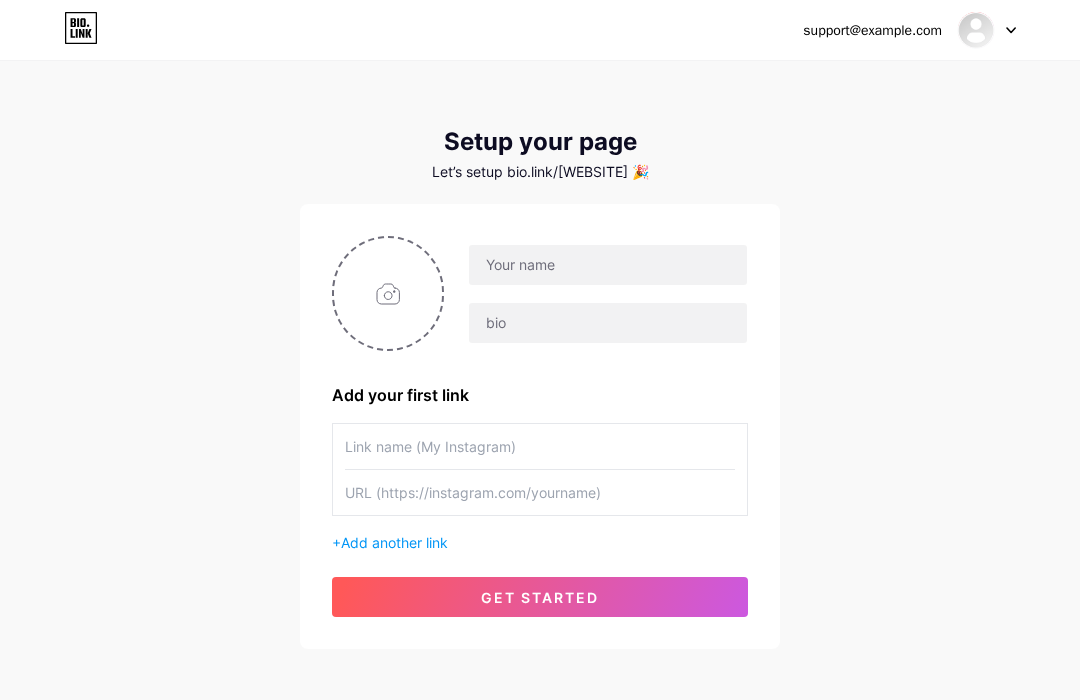 click at bounding box center [388, 293] 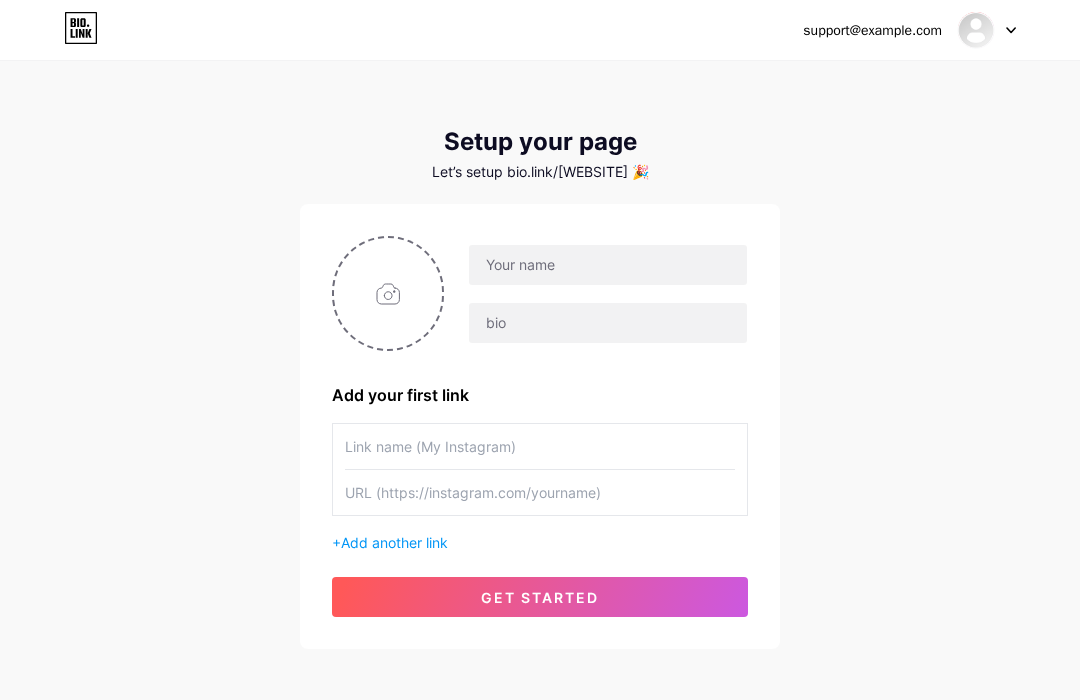 type on "C:\fakepath\IMG_0496.jpeg" 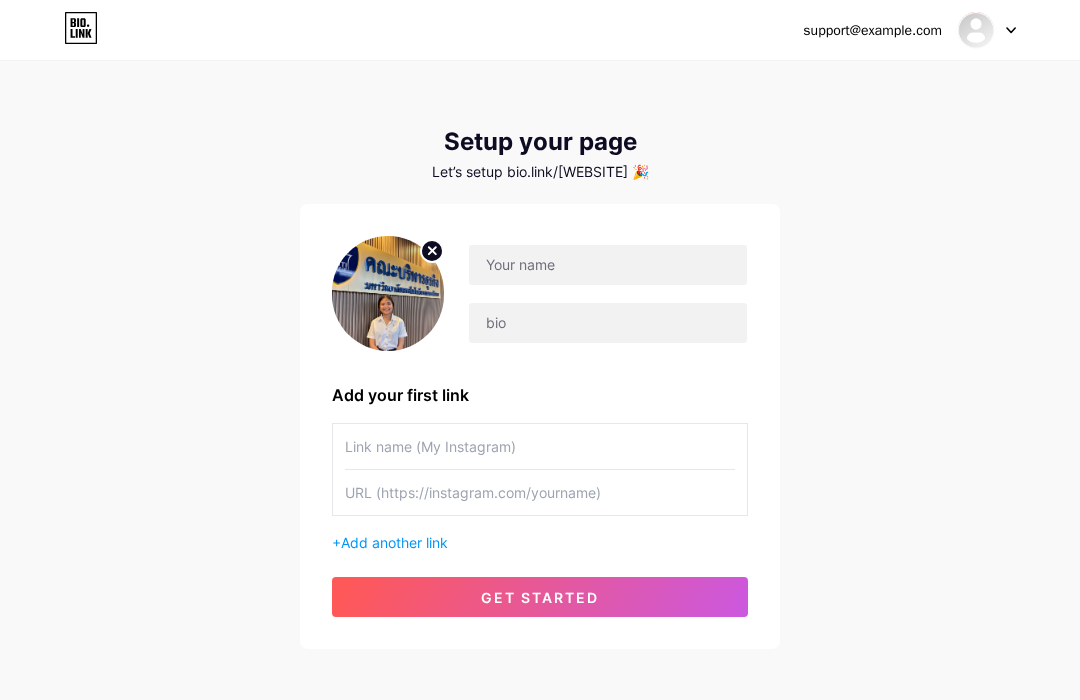 click at bounding box center (388, 293) 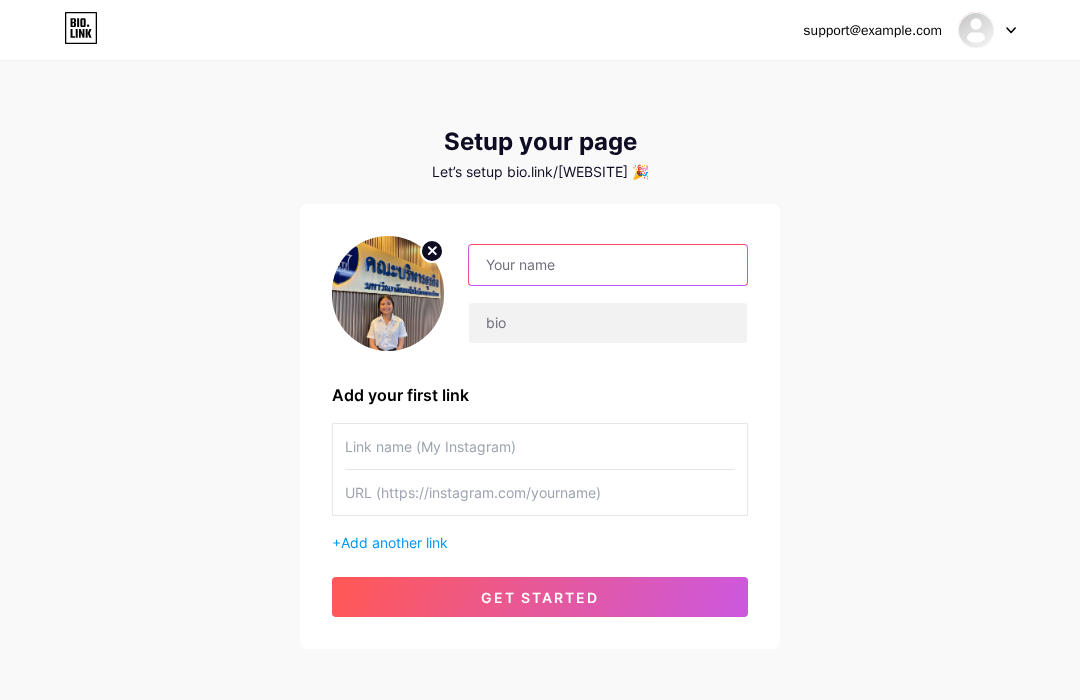 click at bounding box center [608, 265] 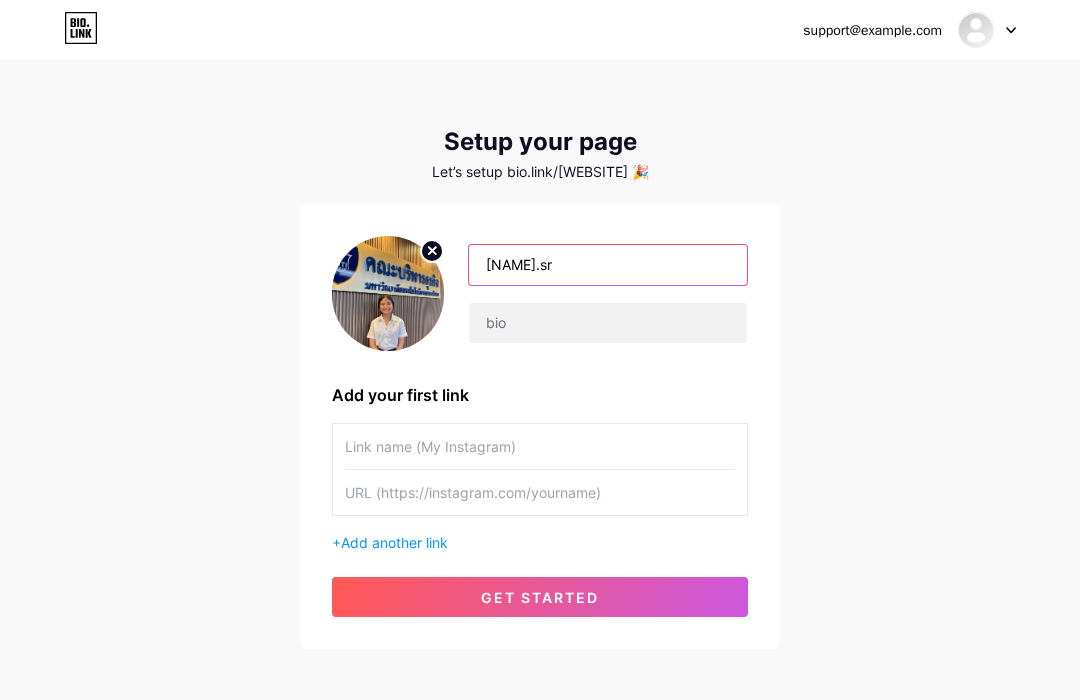 type on "[NAME].sr" 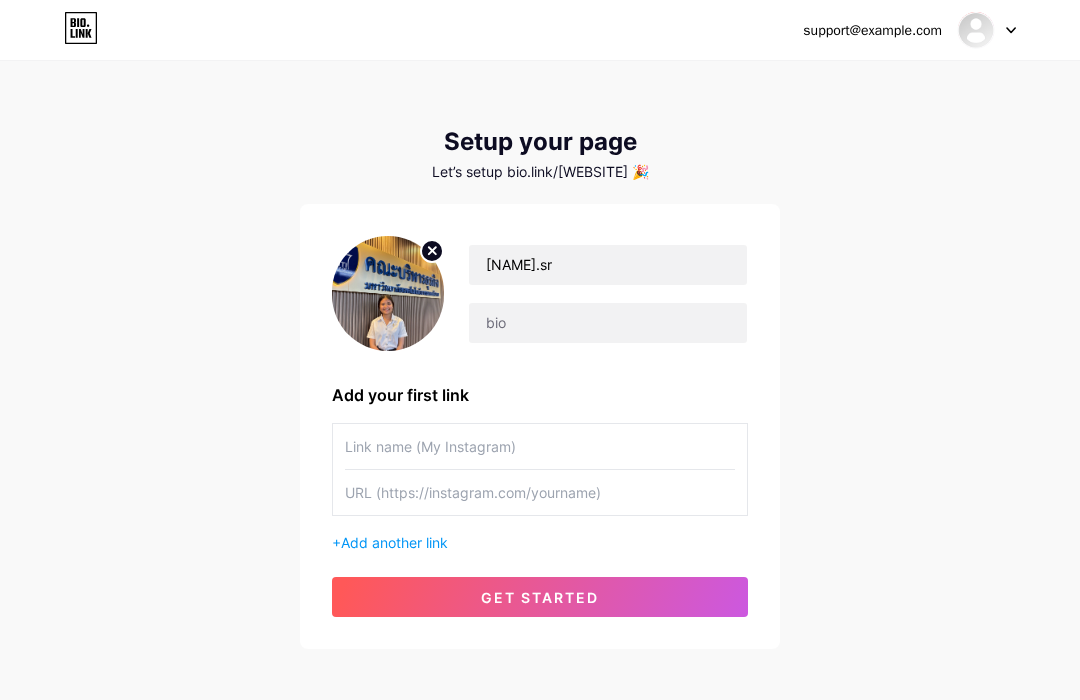 click at bounding box center (608, 323) 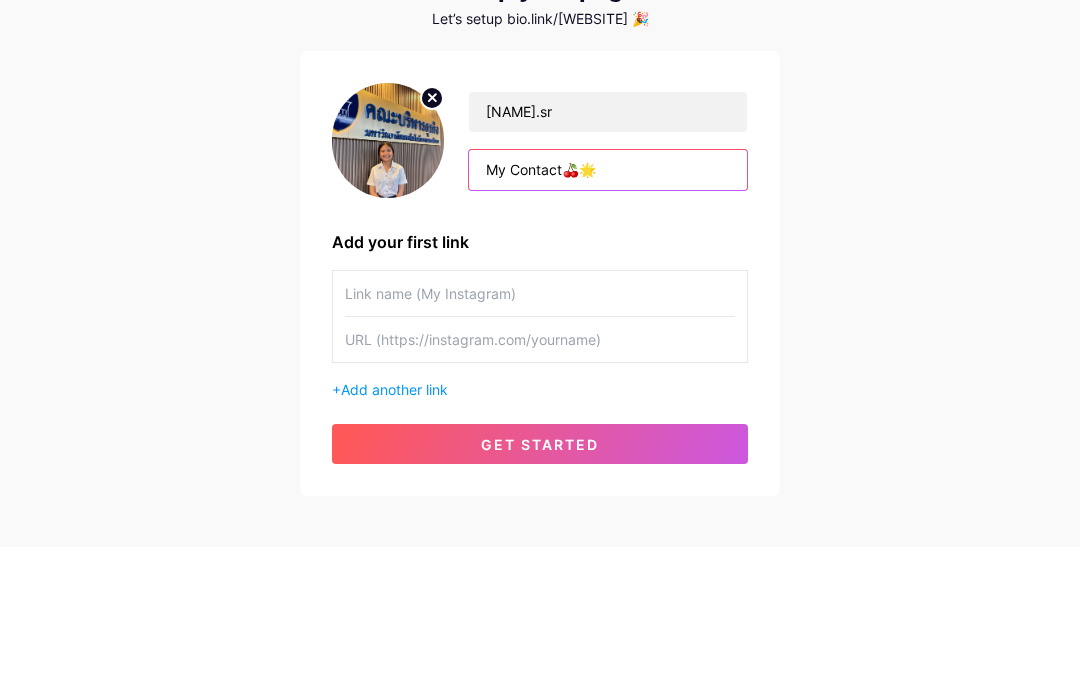 type on "My Contact🍒🌟" 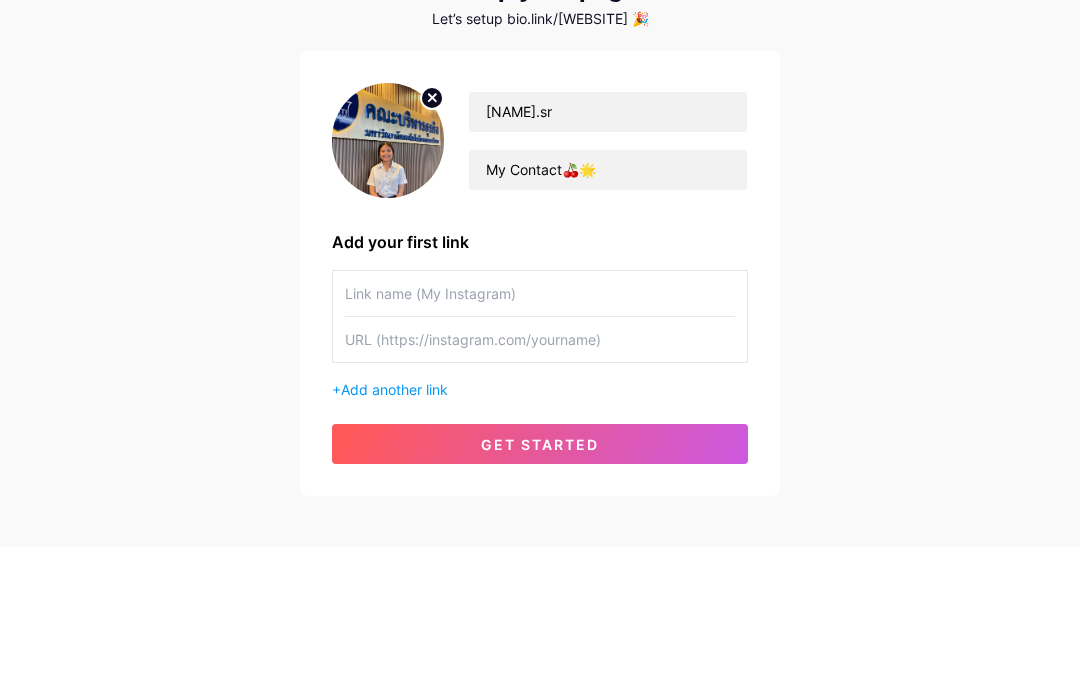 click at bounding box center (540, 446) 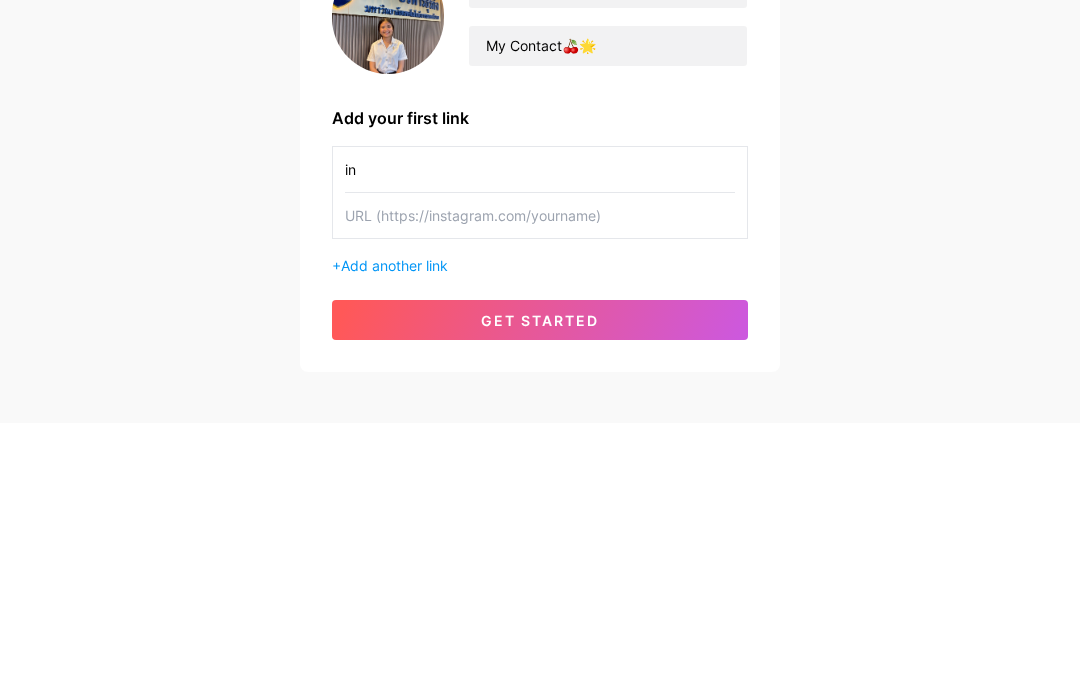 type on "i" 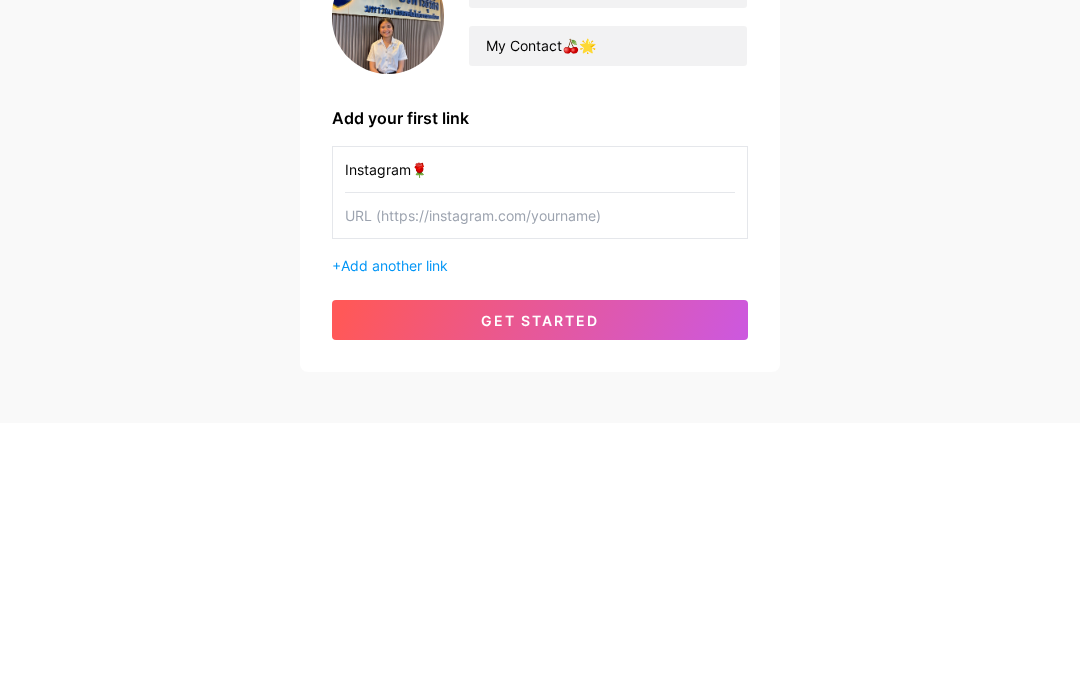 type on "Instagram🌹" 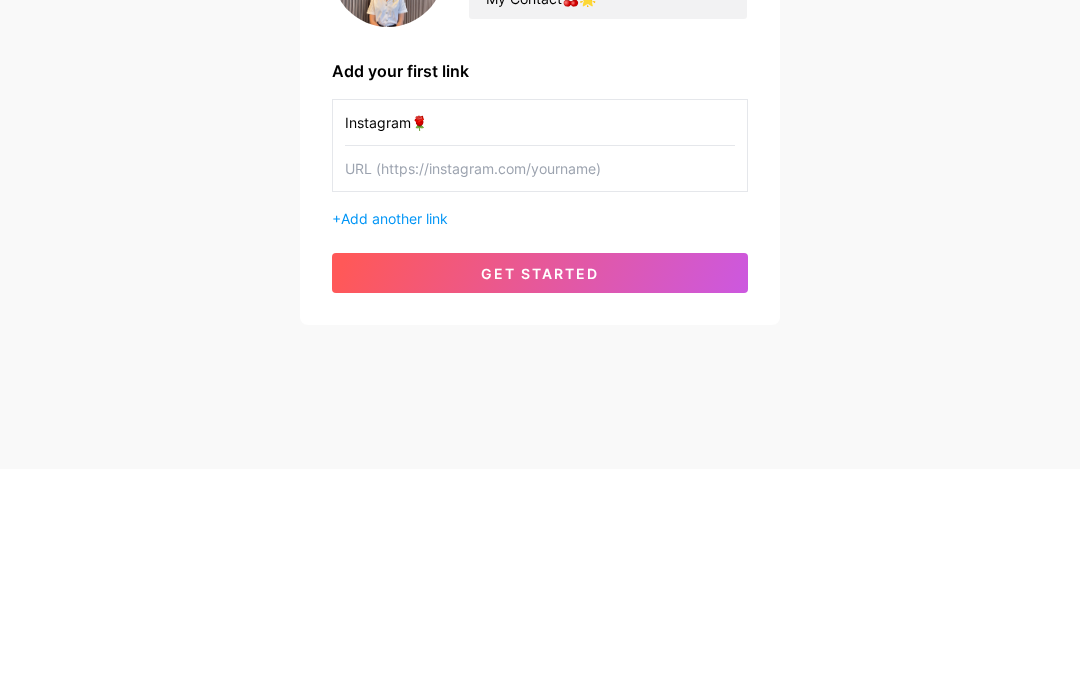 click at bounding box center (540, 399) 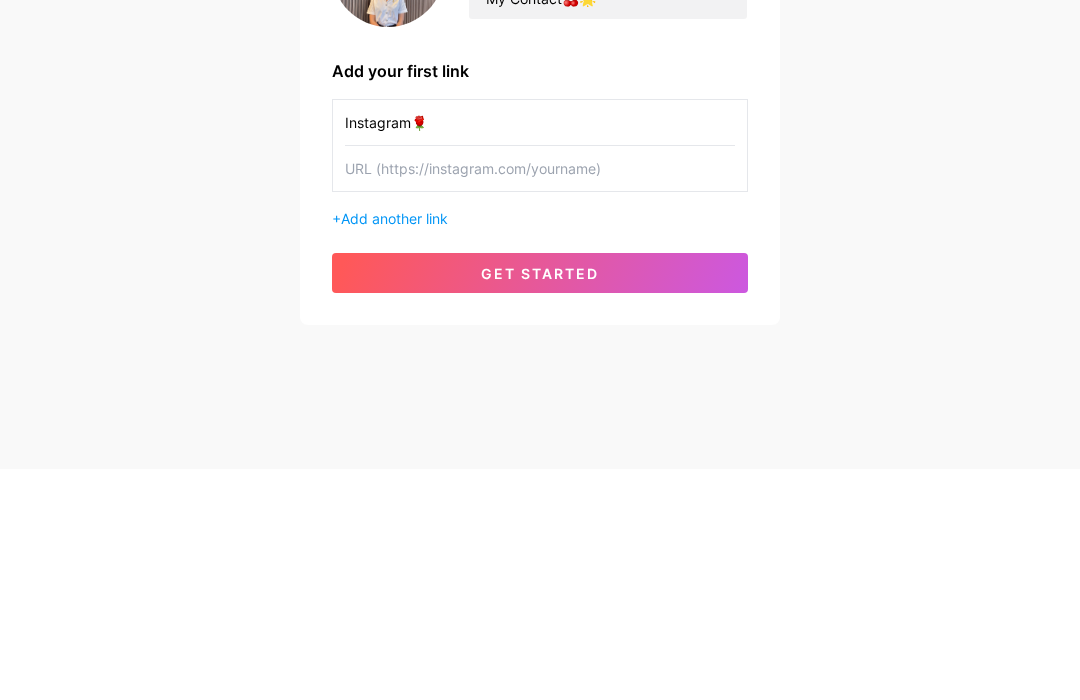paste on "https://www.instagram.com/[WEBSITE]?igsh=MXRvZXp2ZTVveHNudg%3D%3D&utm_source=qr" 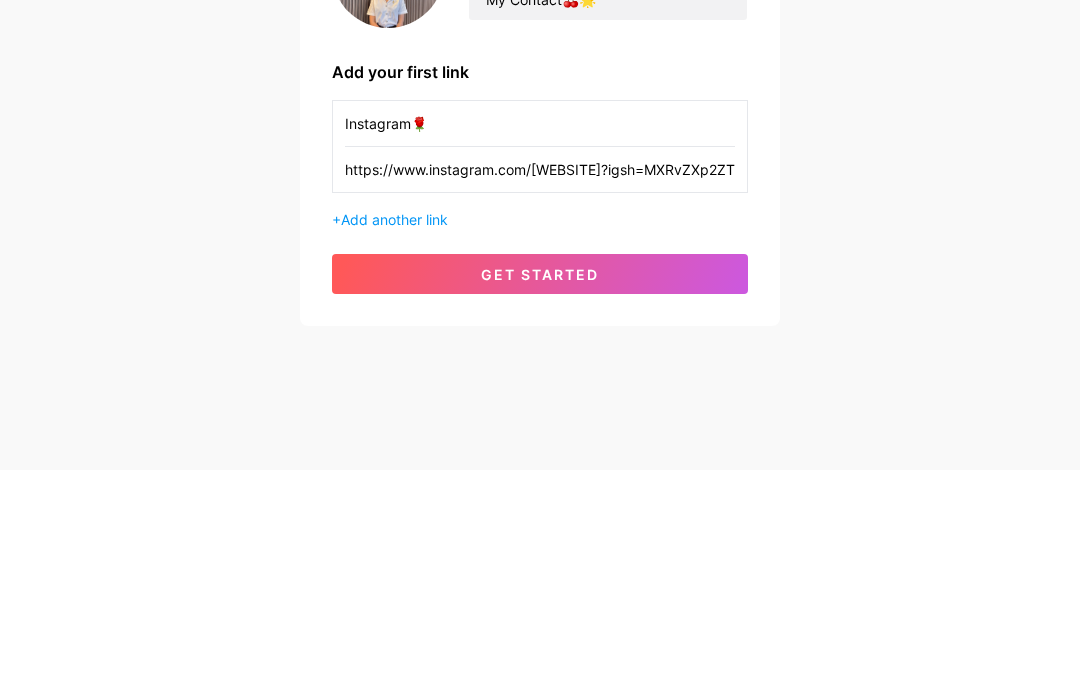 type on "https://www.instagram.com/[WEBSITE]?igsh=MXRvZXp2ZTVveHNudg%3D%3D&utm_source=qr" 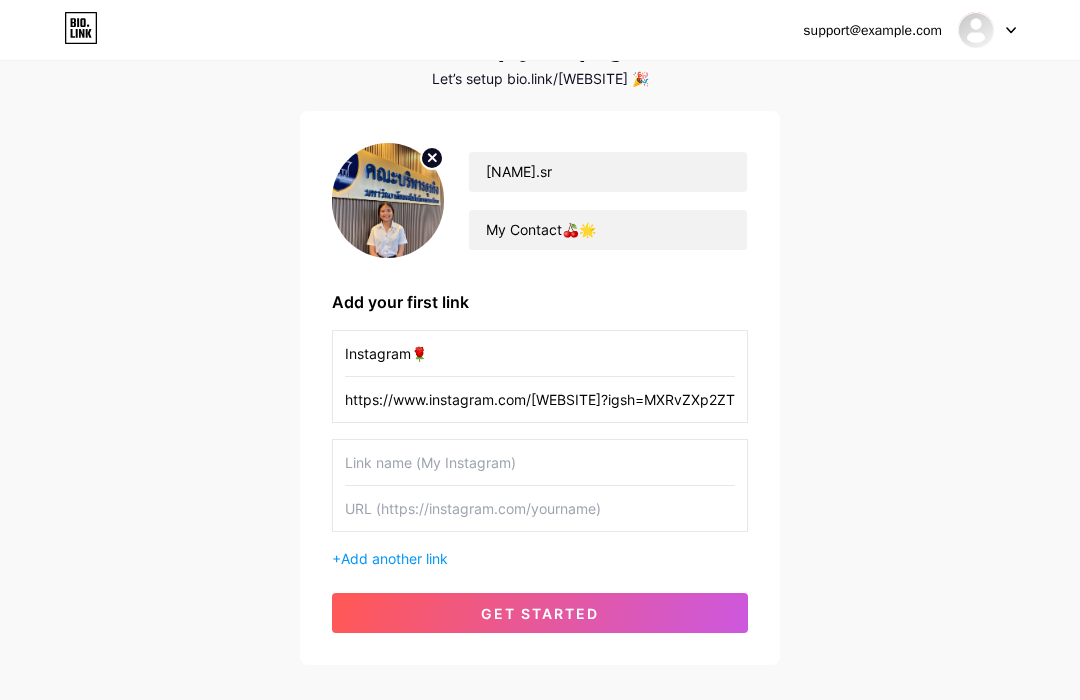 click on "get started" at bounding box center (540, 613) 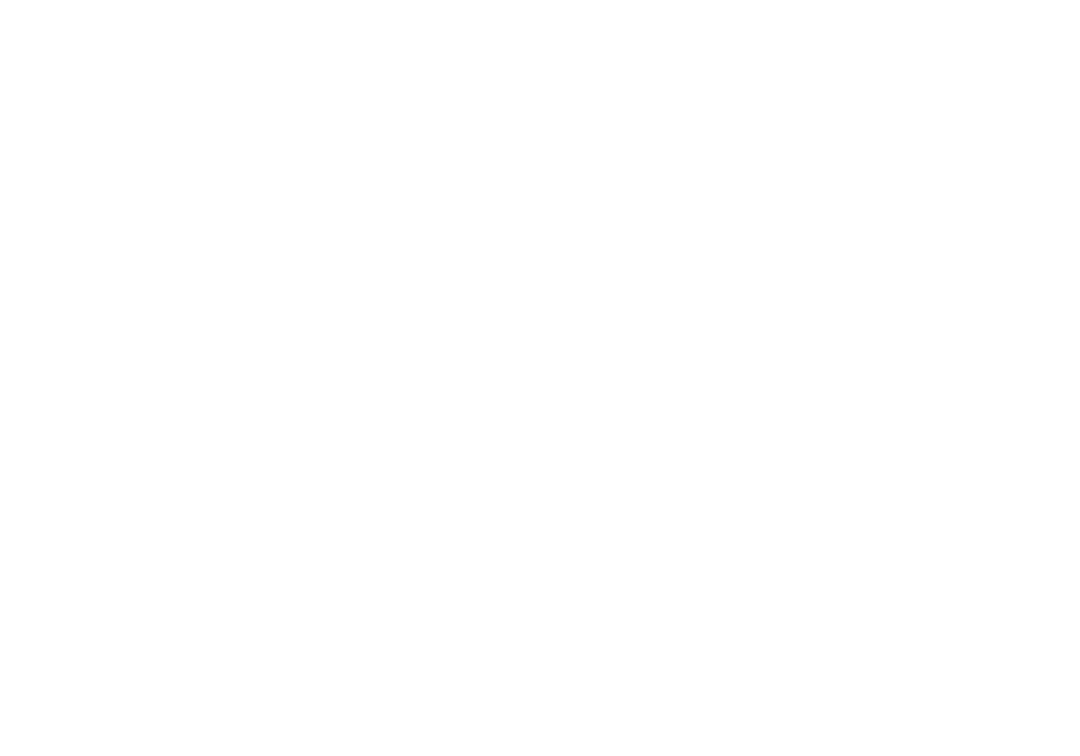 scroll, scrollTop: 0, scrollLeft: 0, axis: both 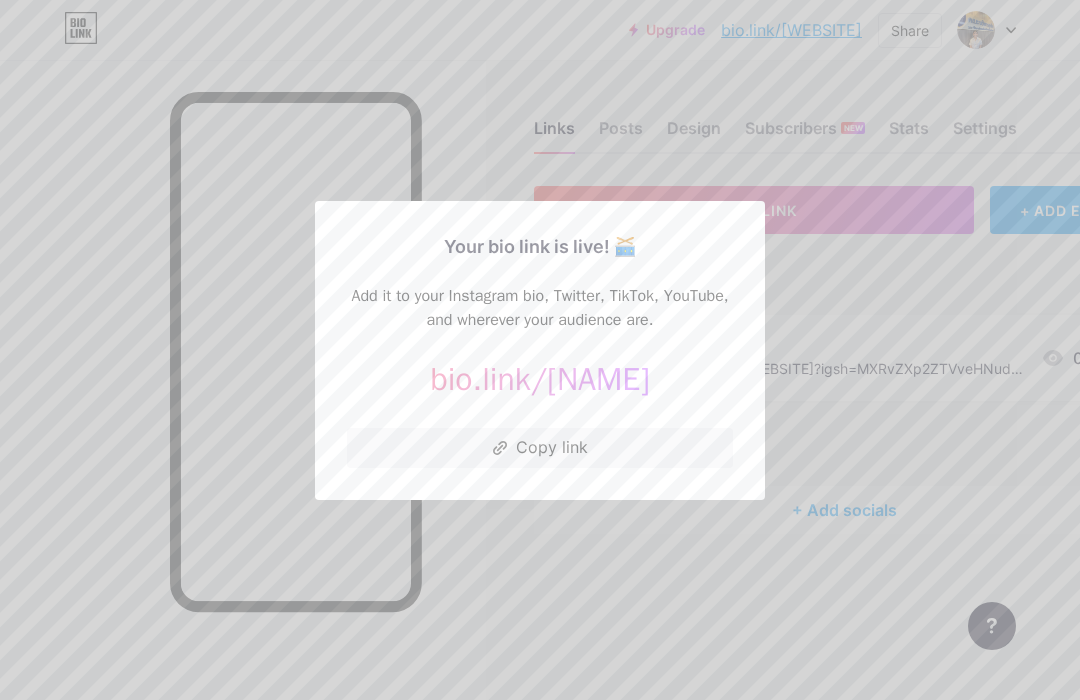 click at bounding box center (540, 350) 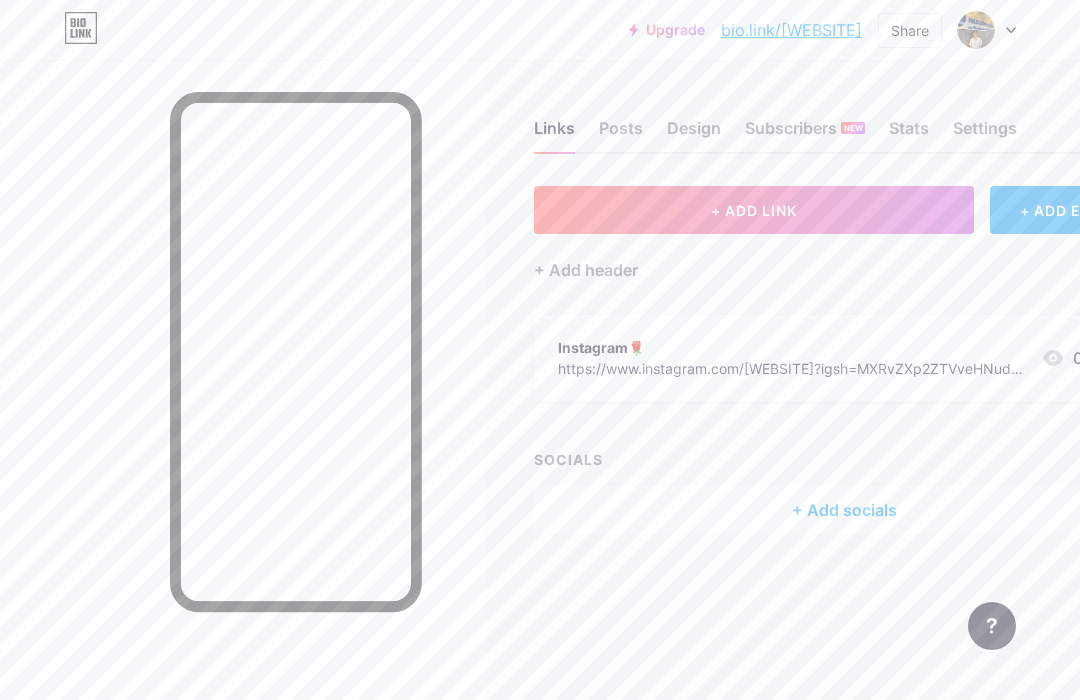 click on "+ ADD LINK" at bounding box center (754, 210) 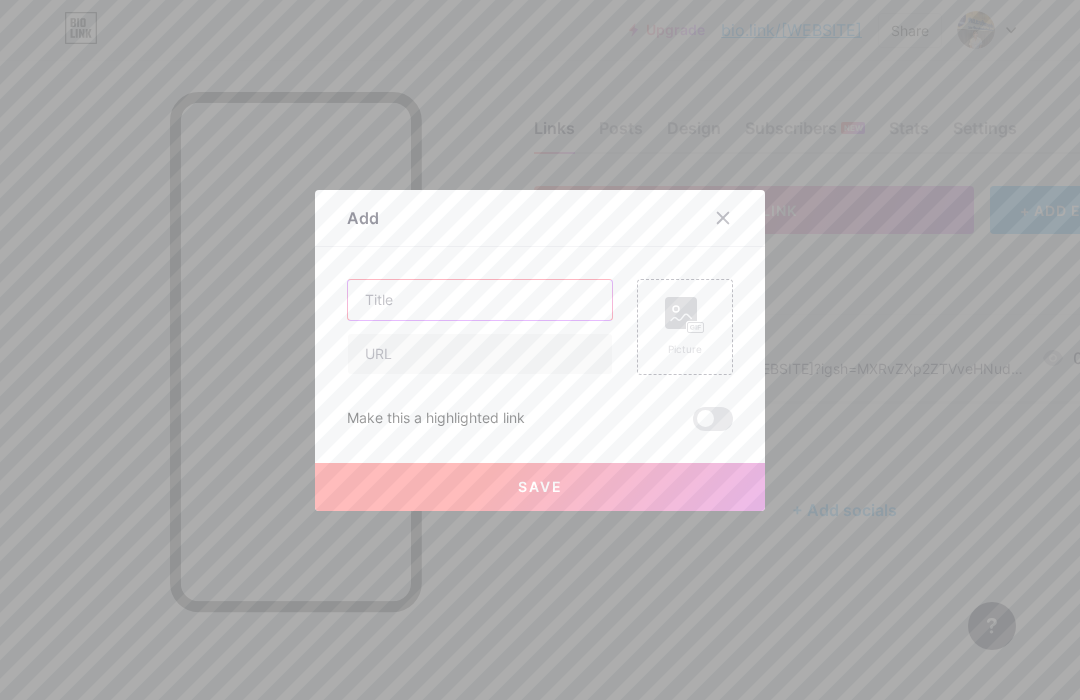 click at bounding box center (480, 300) 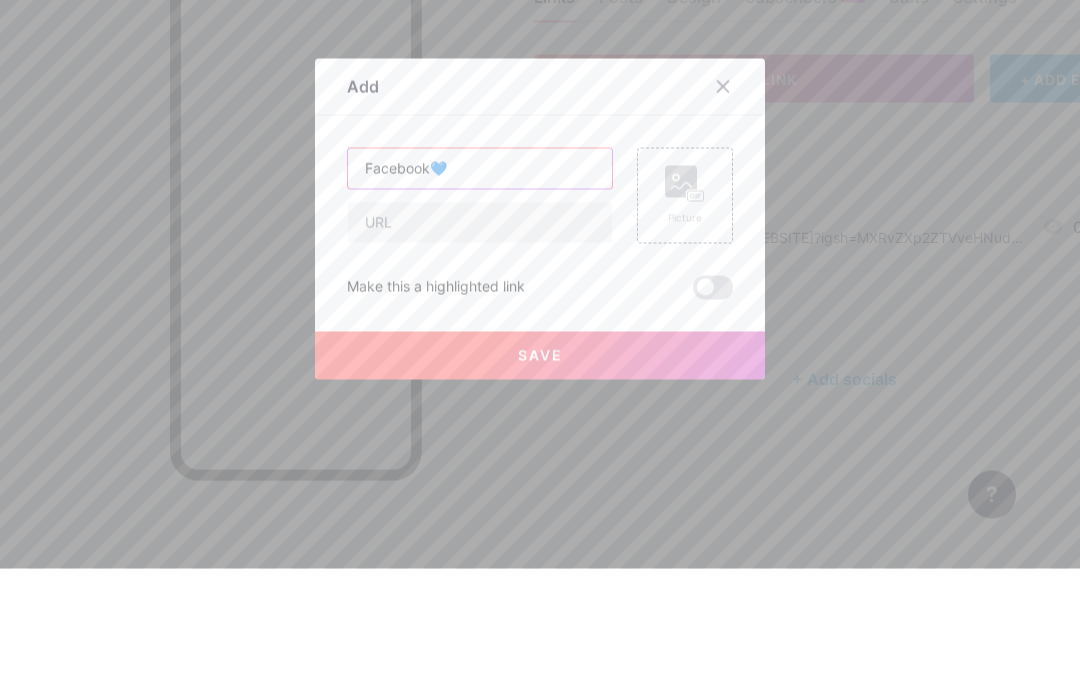 type on "Facebook💙" 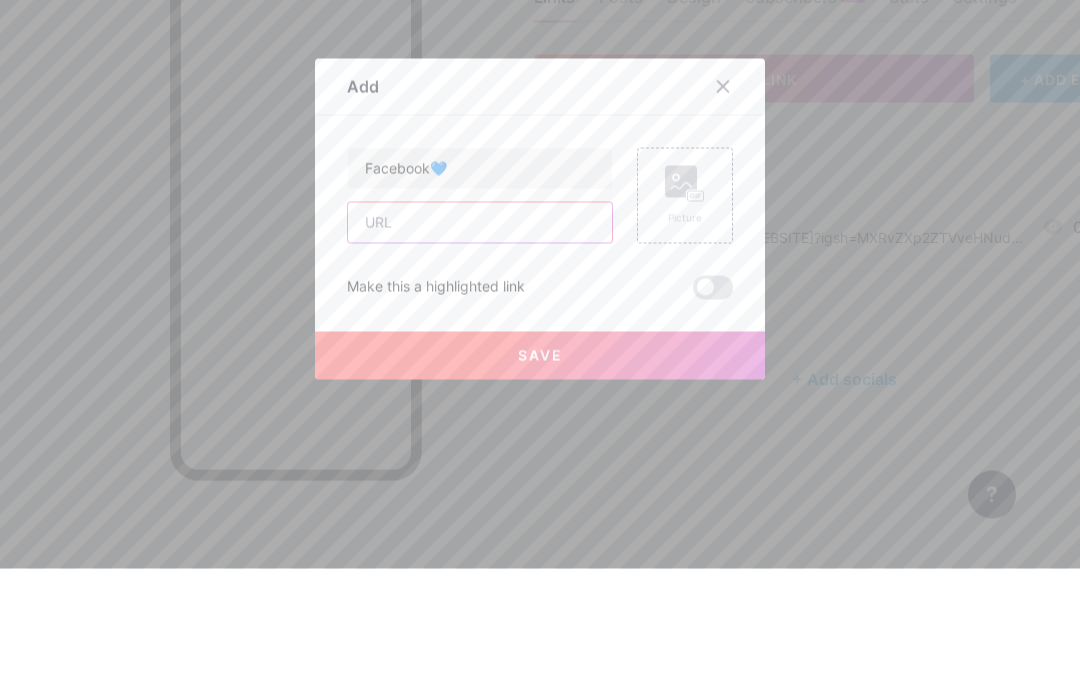 click at bounding box center (480, 354) 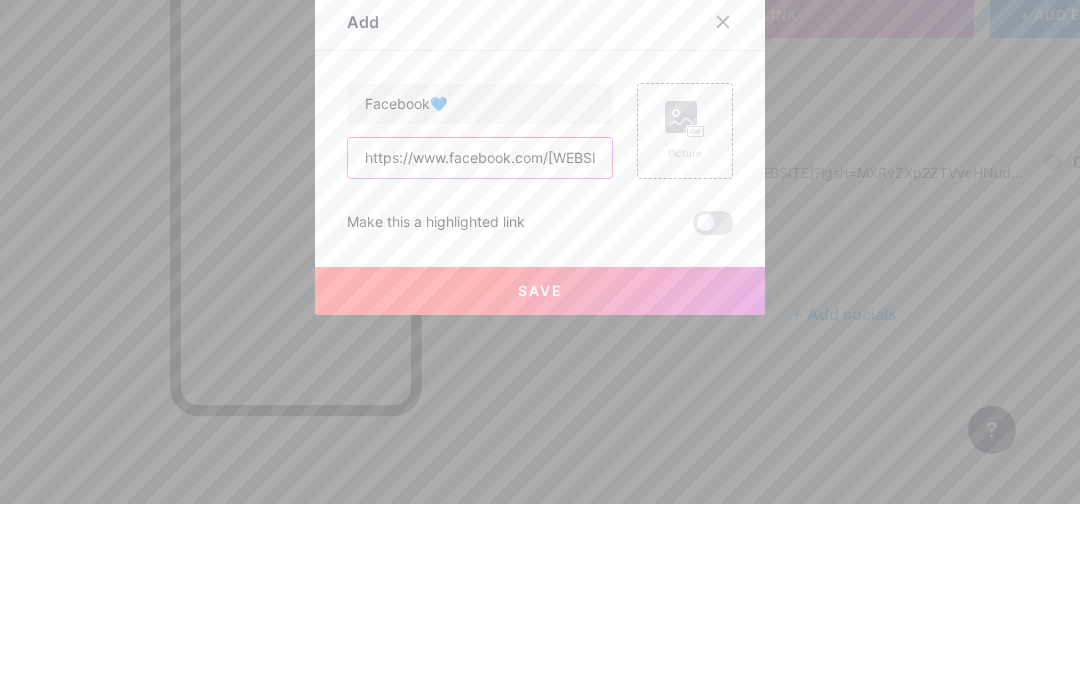 type on "https://www.facebook.com/[WEBSITE]?" 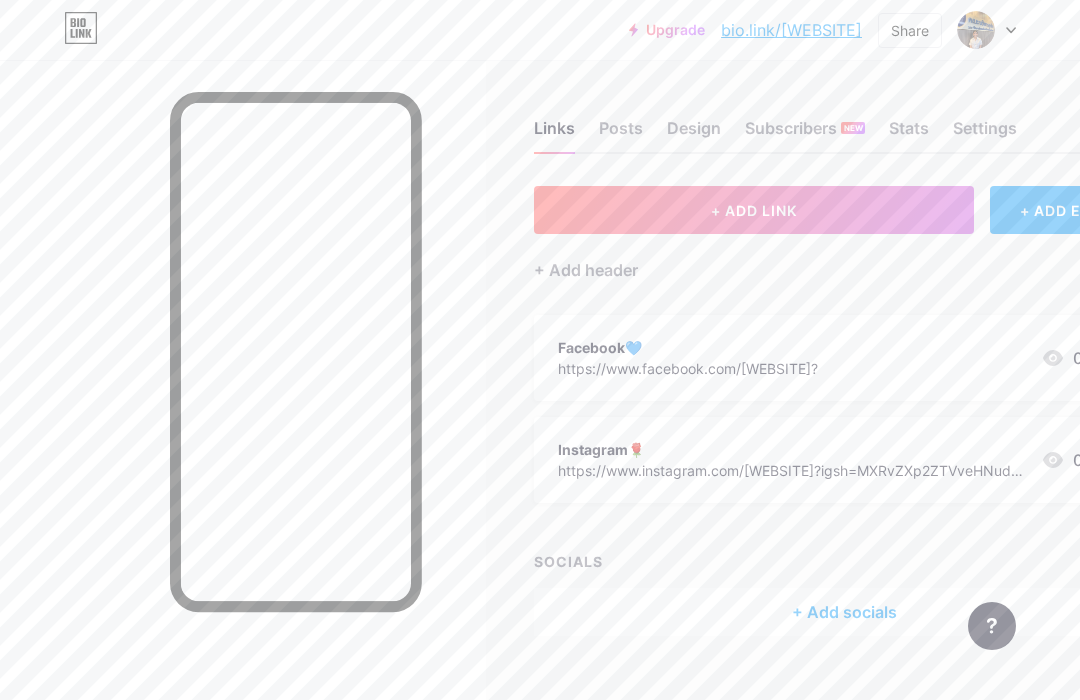 click on "+ ADD LINK" at bounding box center (754, 210) 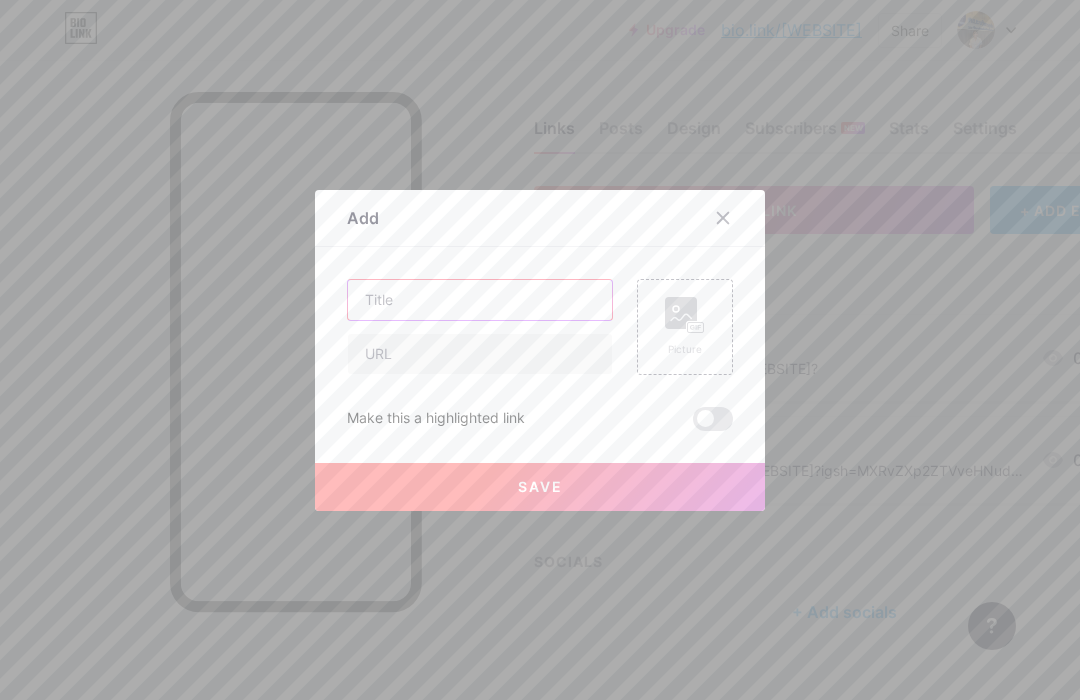 click at bounding box center (480, 300) 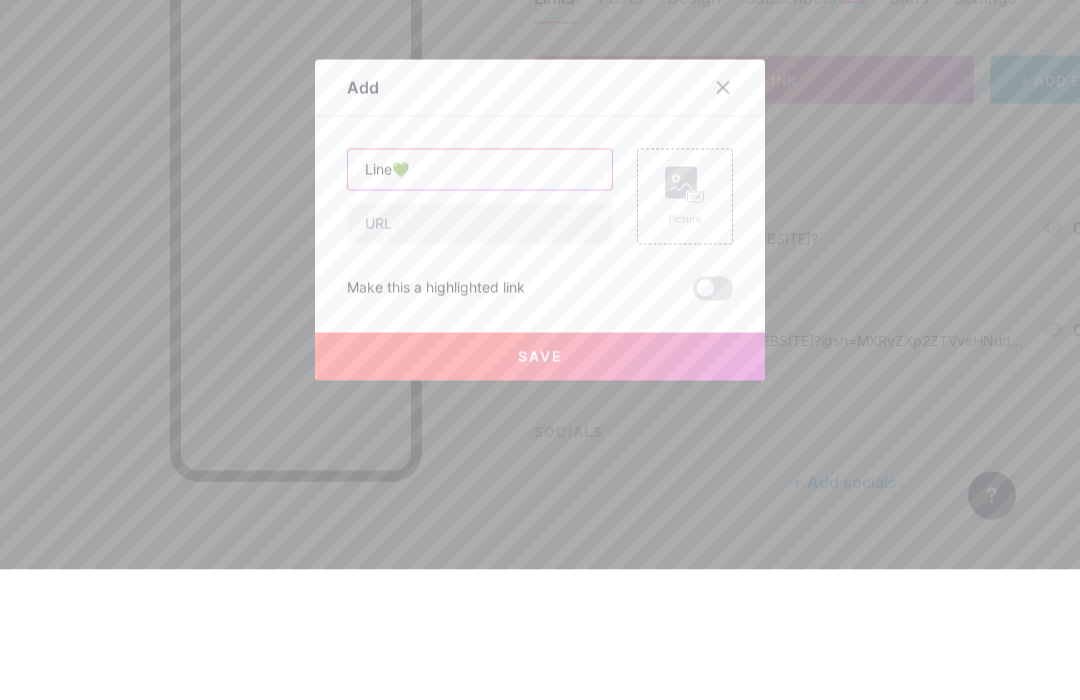 type on "Line💚" 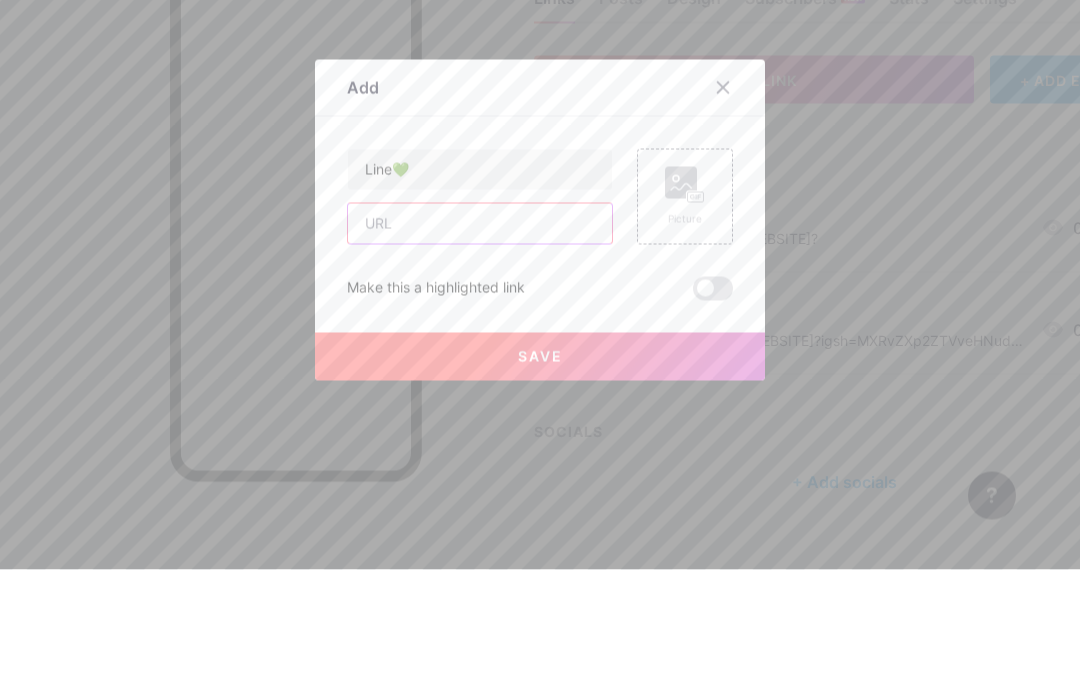 click at bounding box center (480, 354) 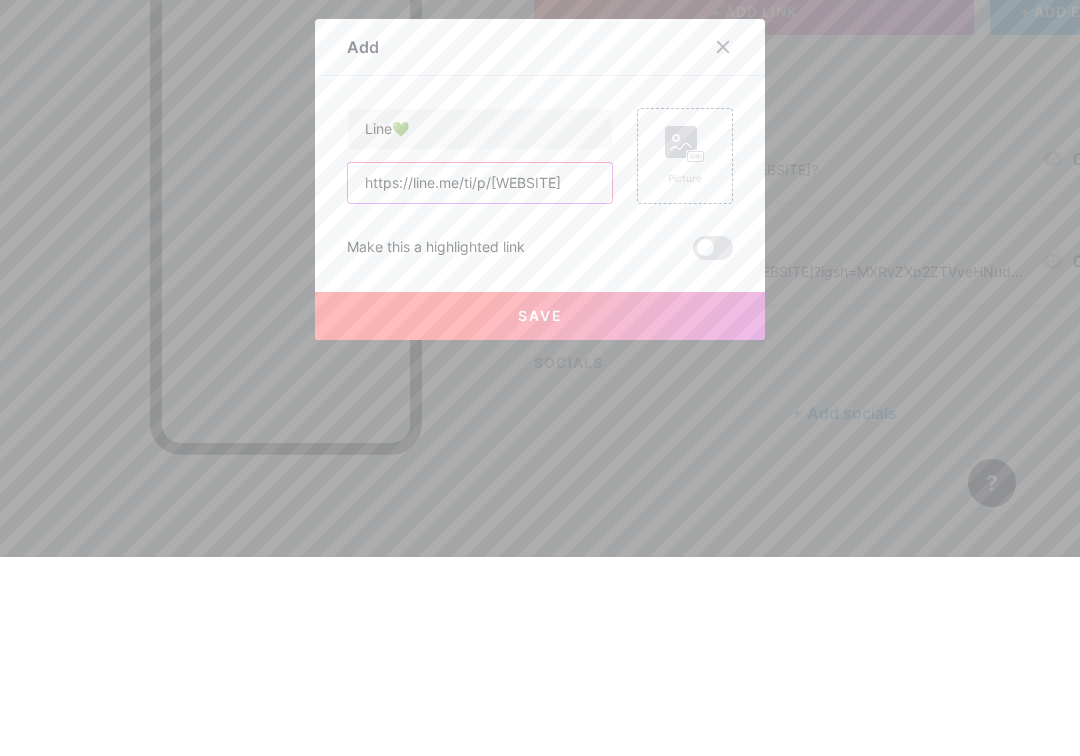 type on "https://line.me/ti/p/[WEBSITE]" 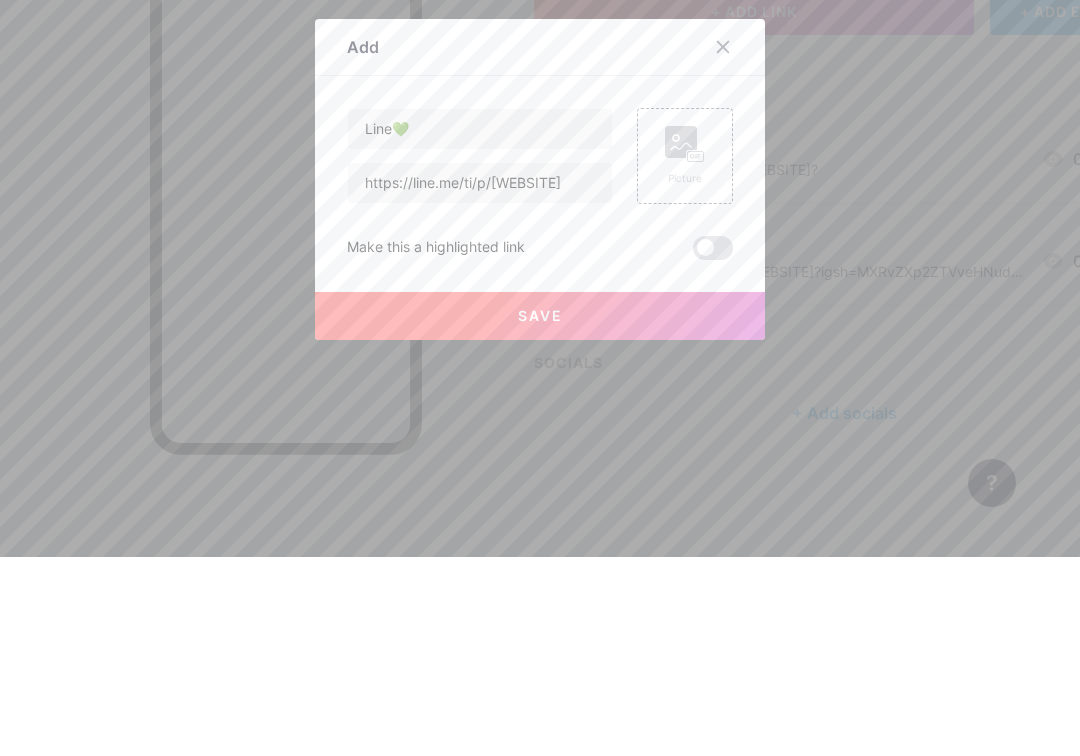 click on "Save" at bounding box center [540, 515] 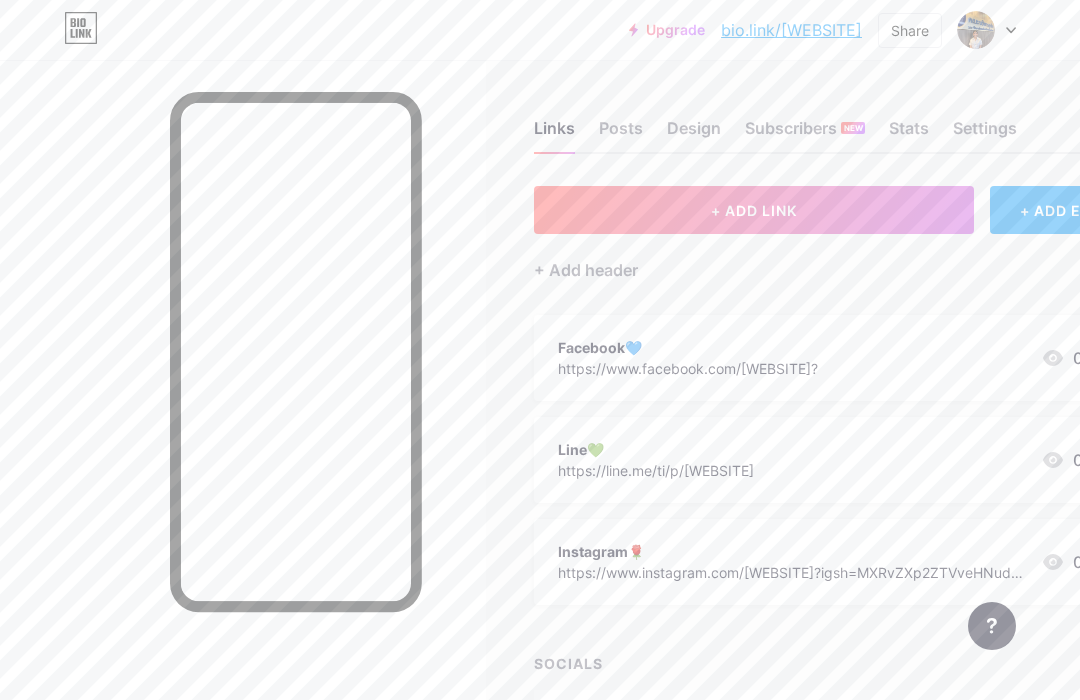 click on "+ ADD LINK" at bounding box center [754, 210] 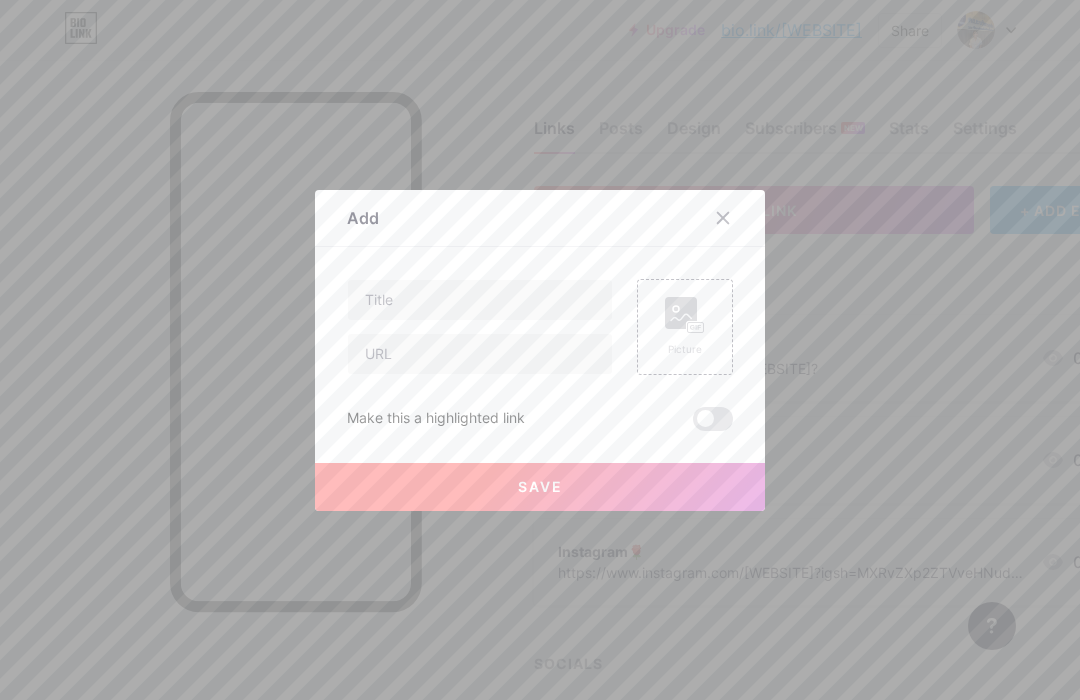 click at bounding box center (480, 300) 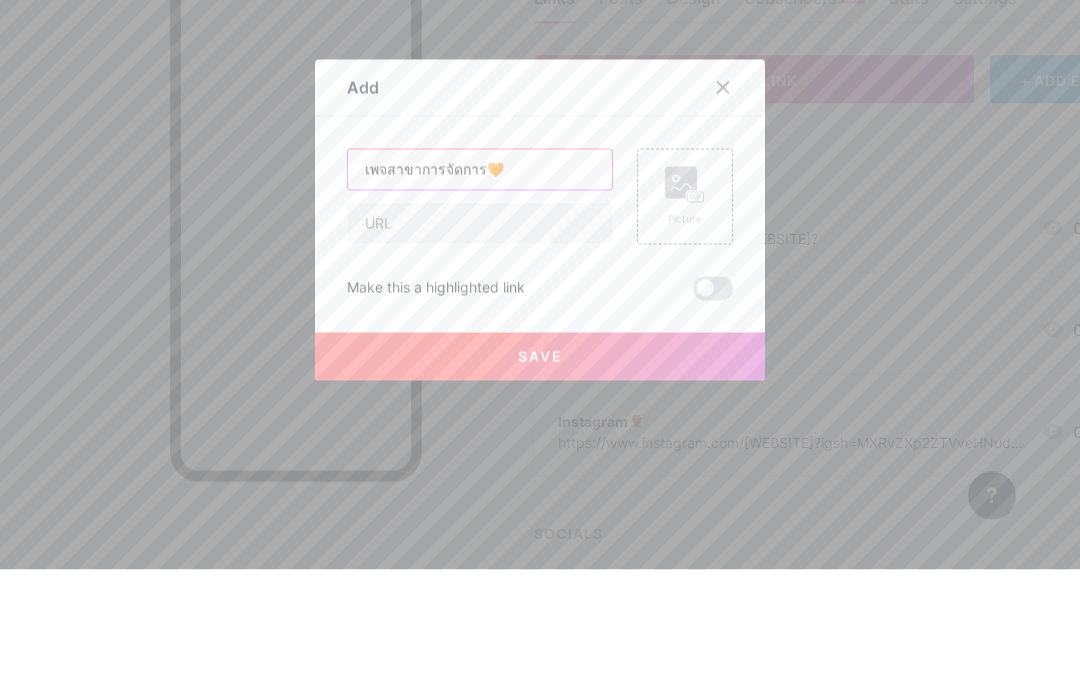 type on "เพจสาขาการจัดการ🧡" 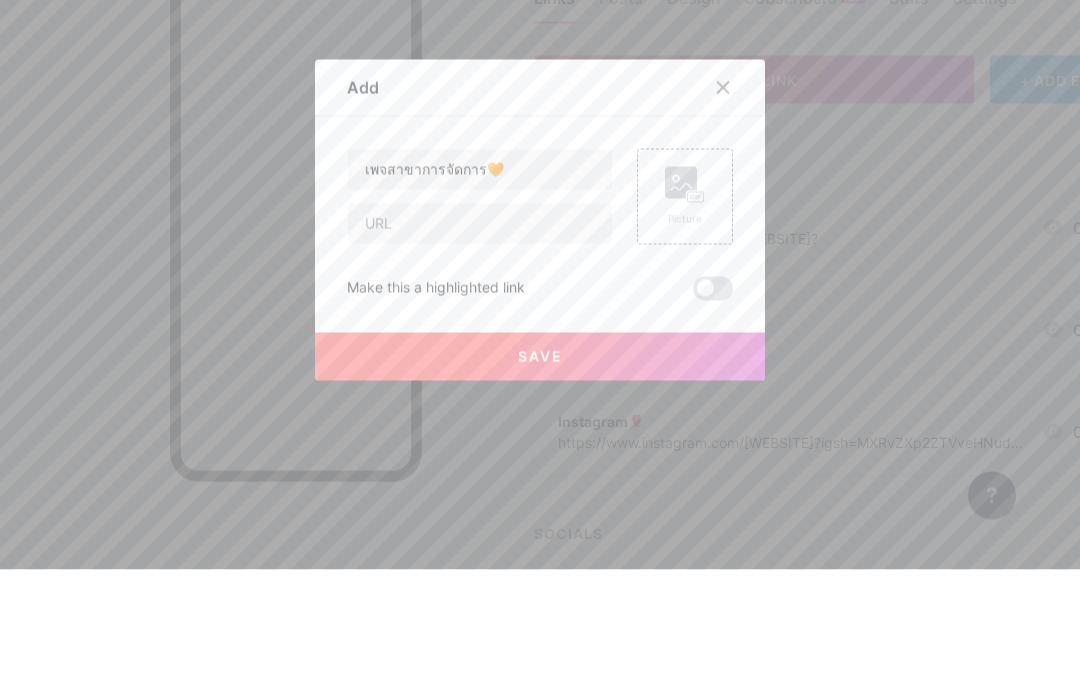 click at bounding box center (480, 354) 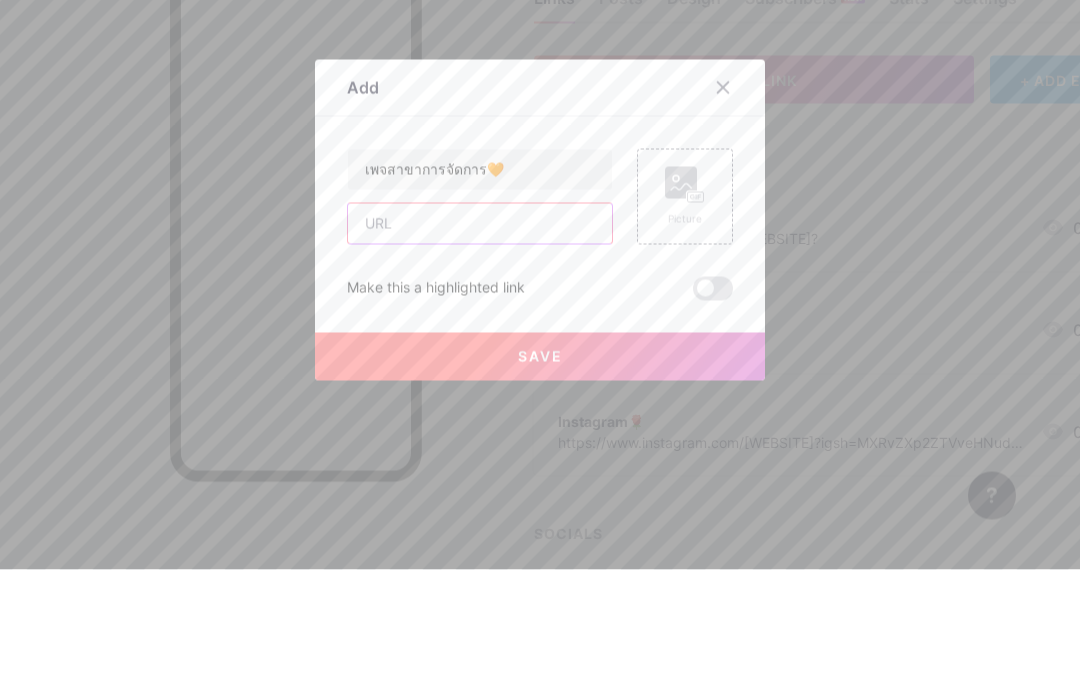 click at bounding box center [480, 354] 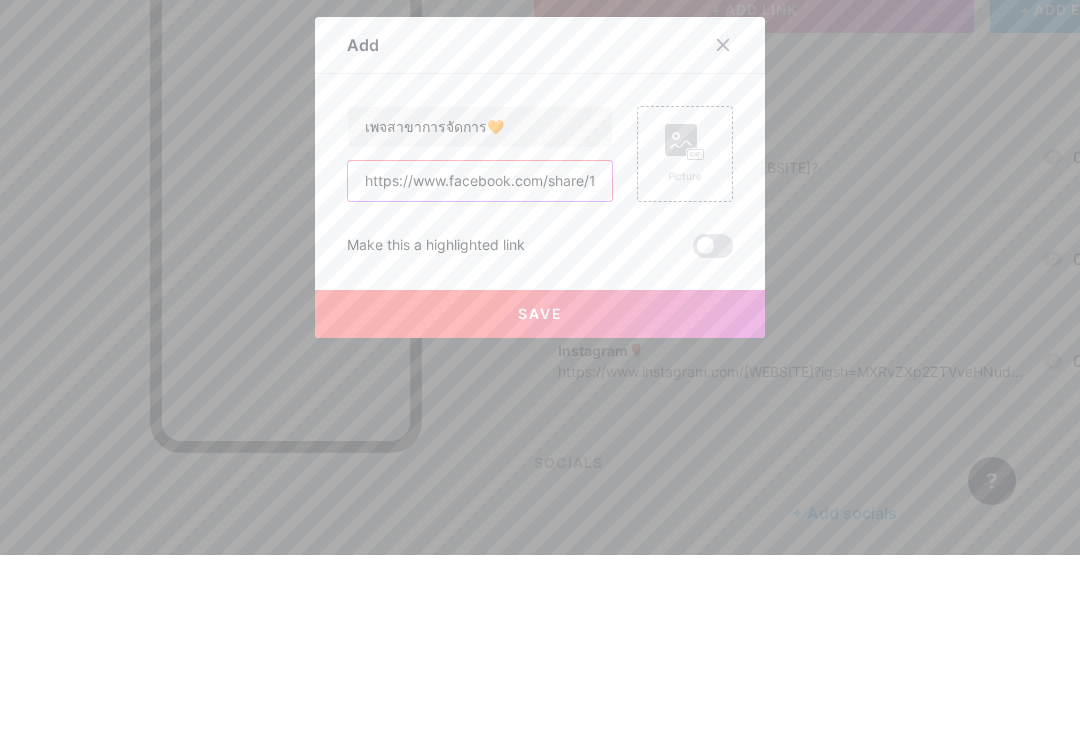 type on "https://www.facebook.com/share/19XN2QPv74/?mibextid=wwXIfr" 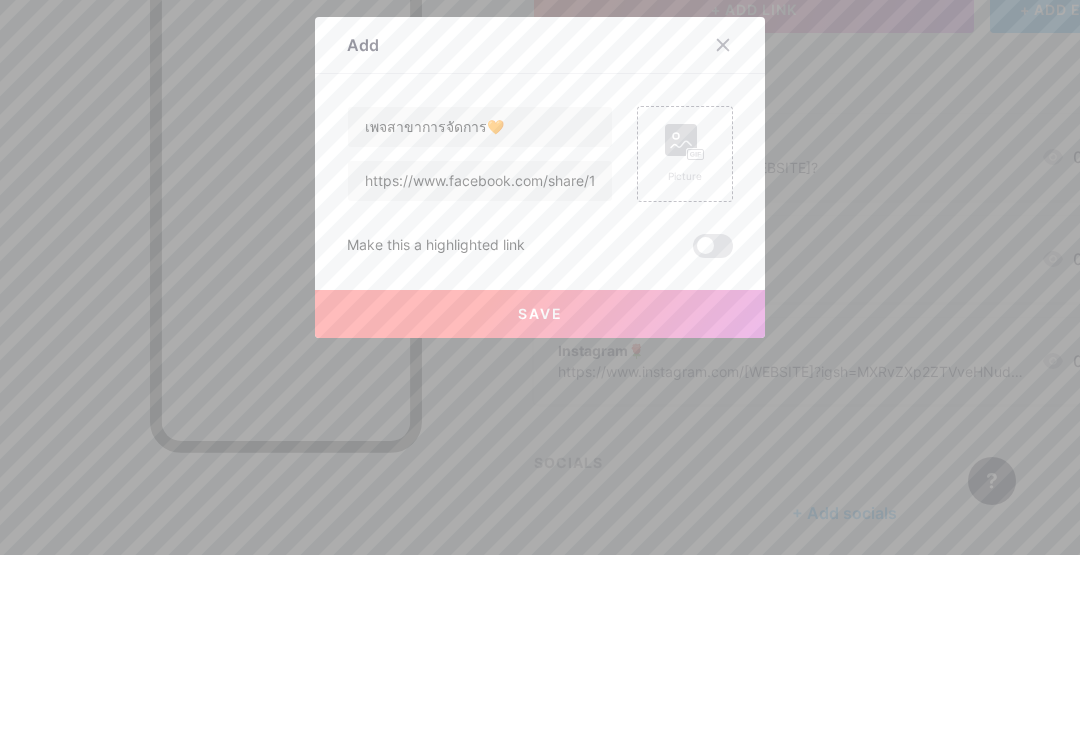click on "Save" at bounding box center (540, 515) 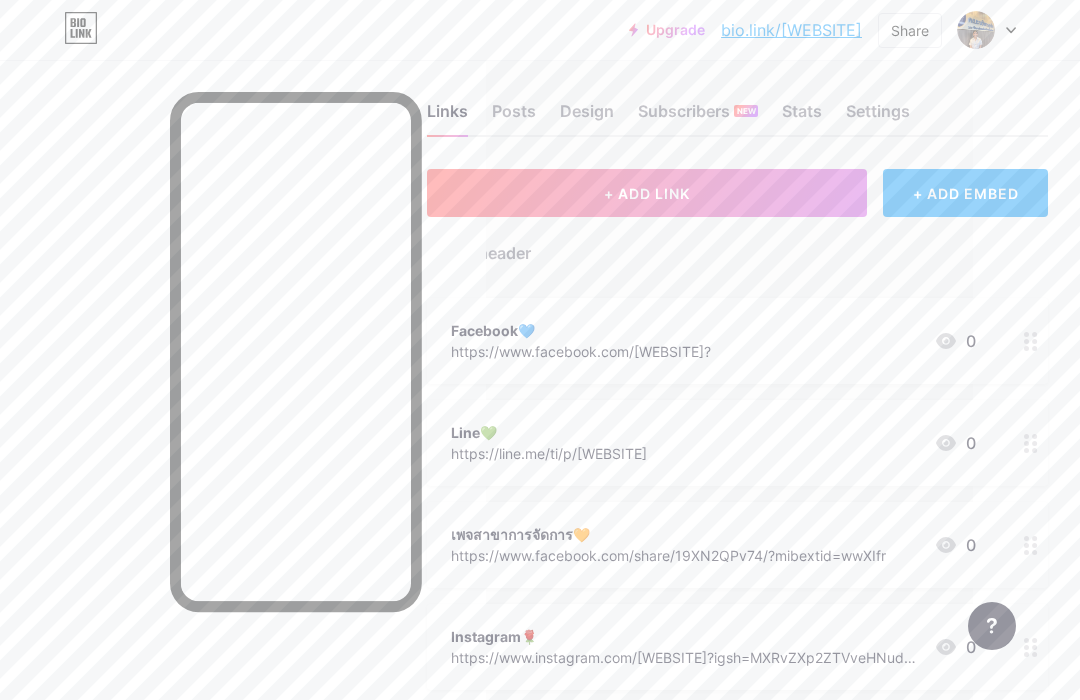 scroll, scrollTop: 0, scrollLeft: 107, axis: horizontal 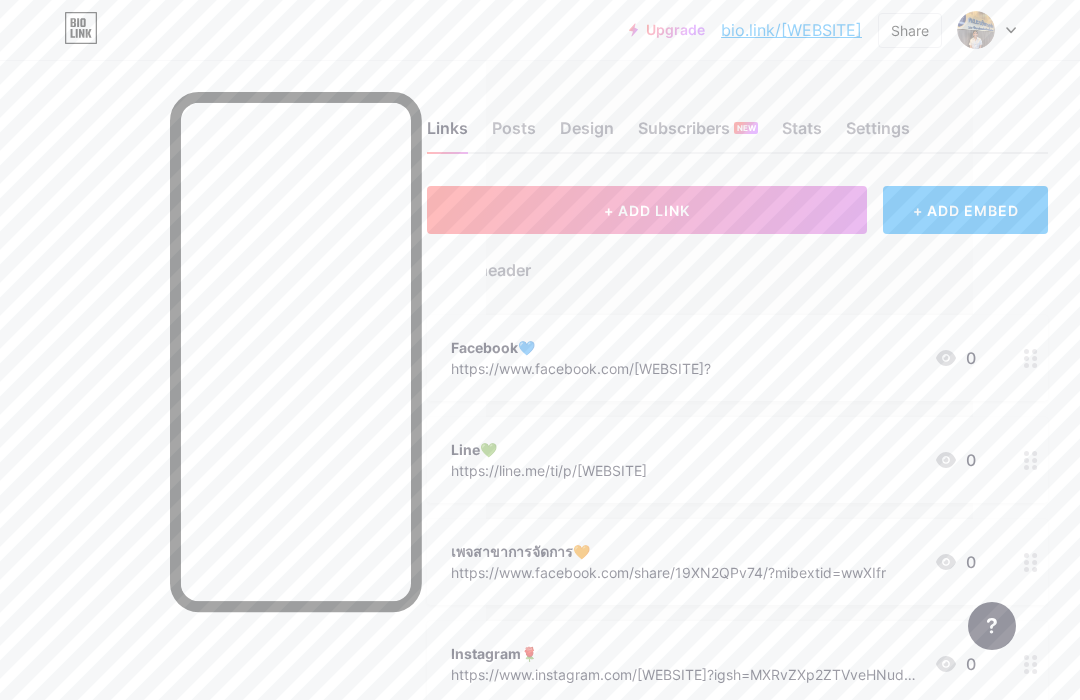 click on "Design" at bounding box center (587, 134) 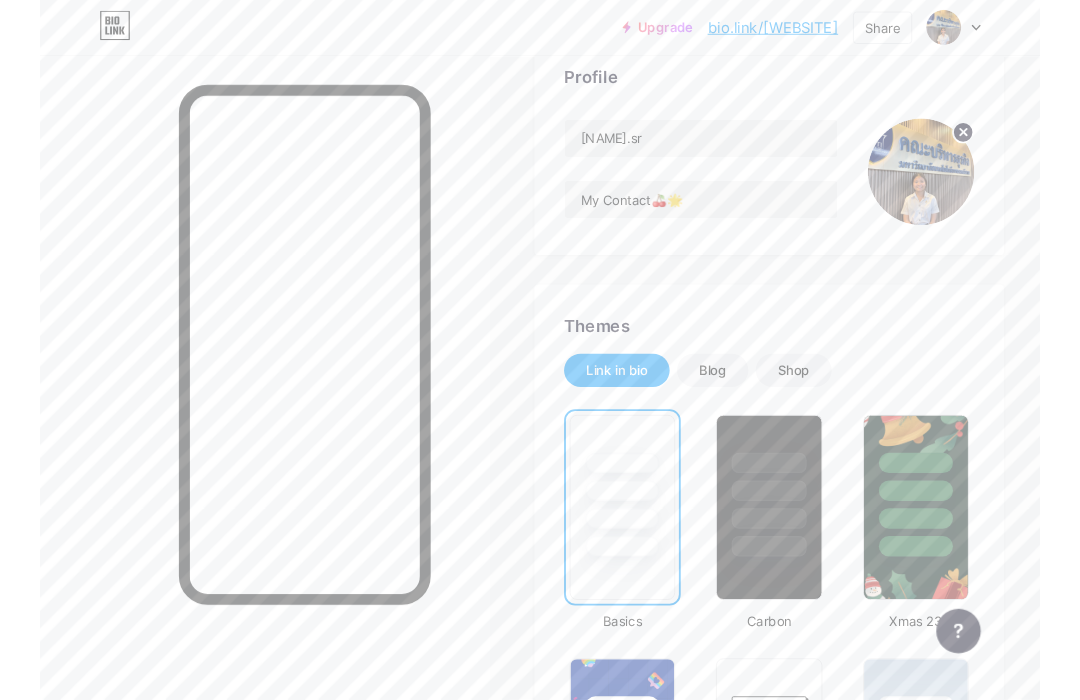 scroll, scrollTop: 0, scrollLeft: 0, axis: both 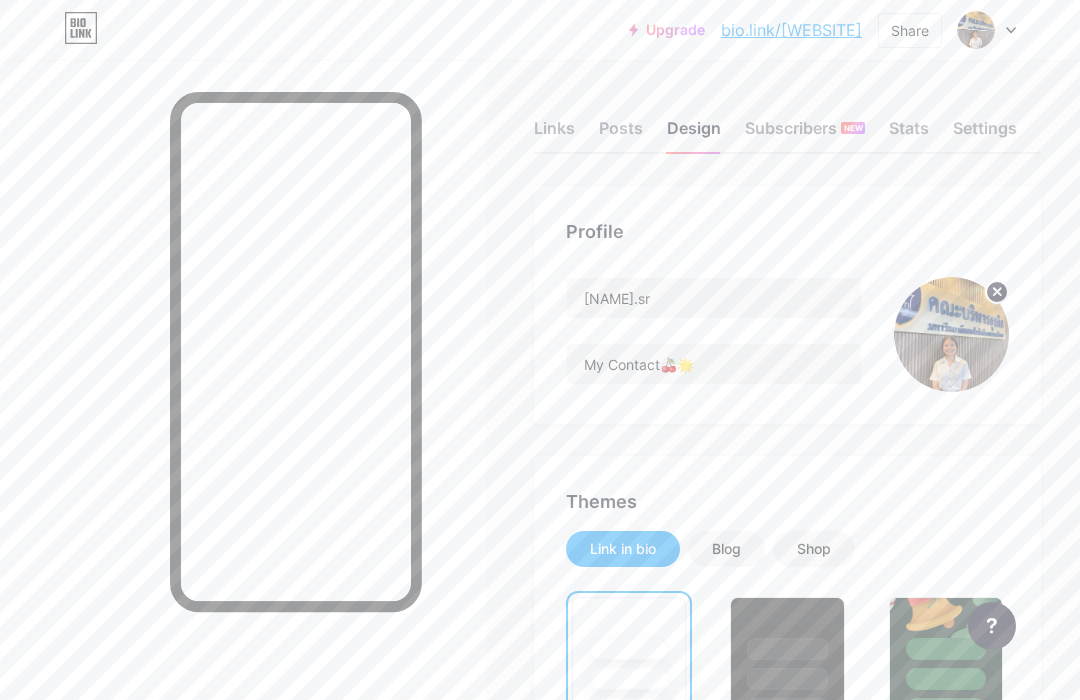 click on "Posts" at bounding box center [621, 134] 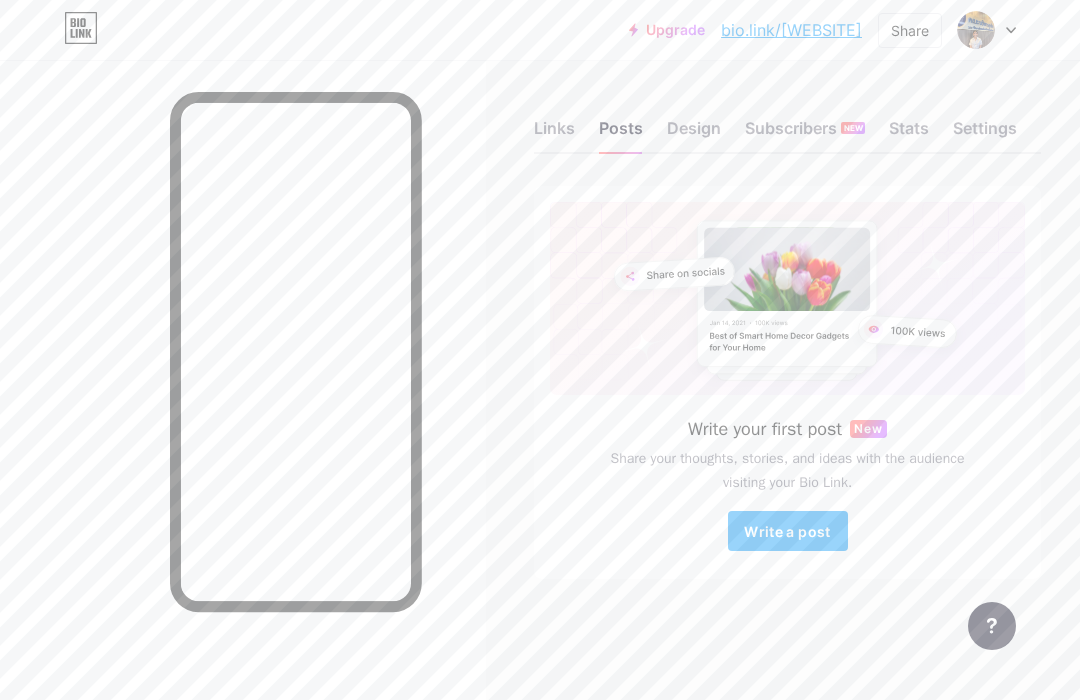 click on "Links" at bounding box center (554, 134) 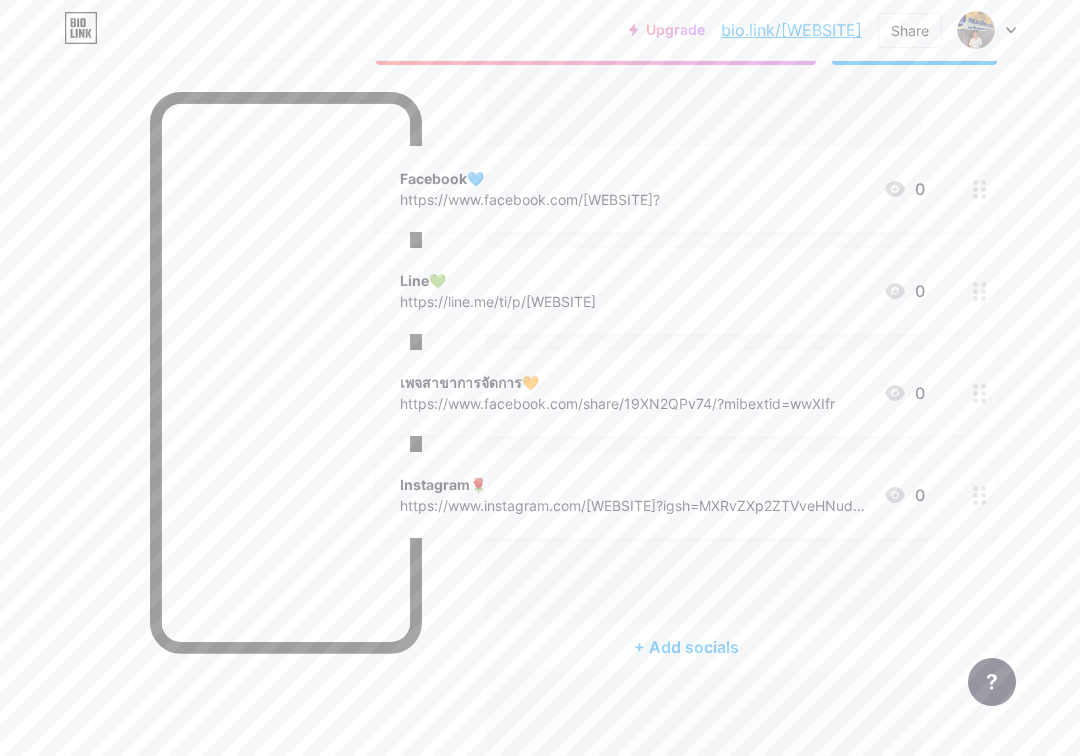 scroll, scrollTop: 169, scrollLeft: 159, axis: both 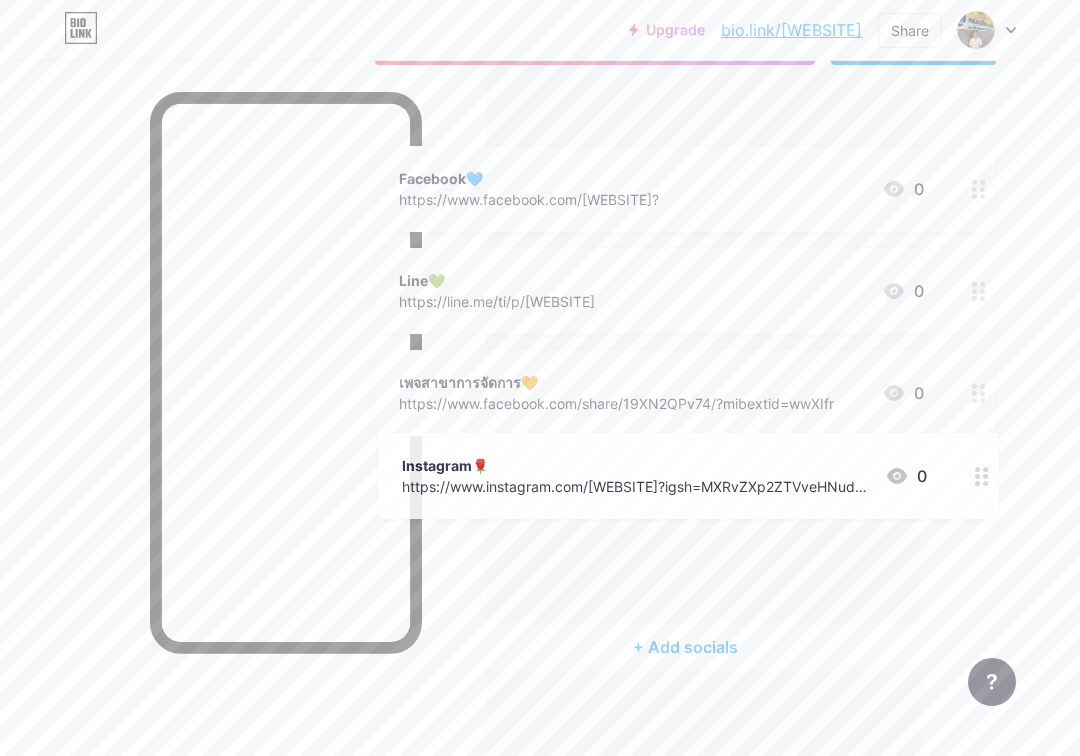 type 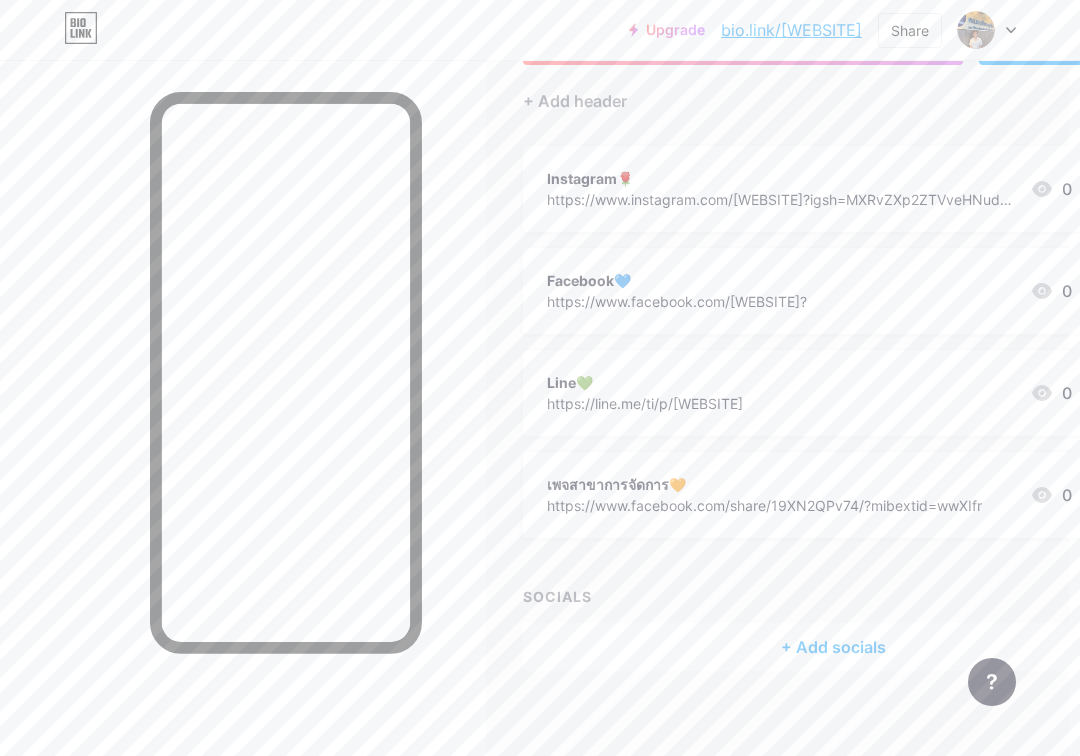 scroll, scrollTop: 169, scrollLeft: 0, axis: vertical 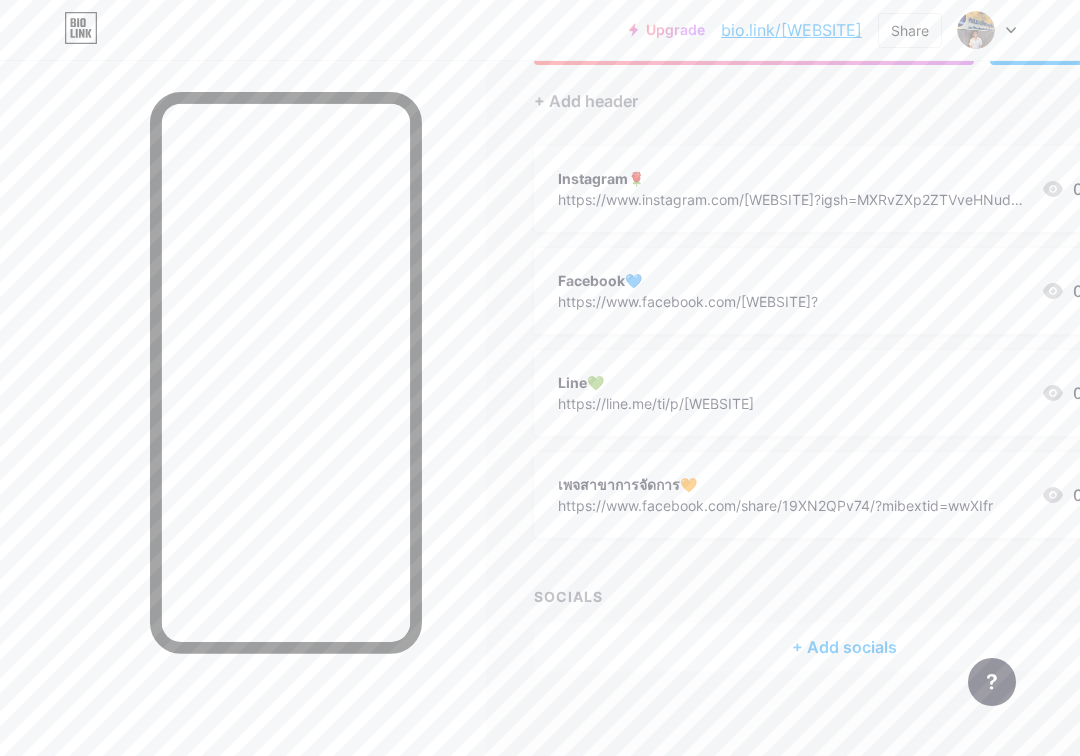 click on "Share" at bounding box center (910, 30) 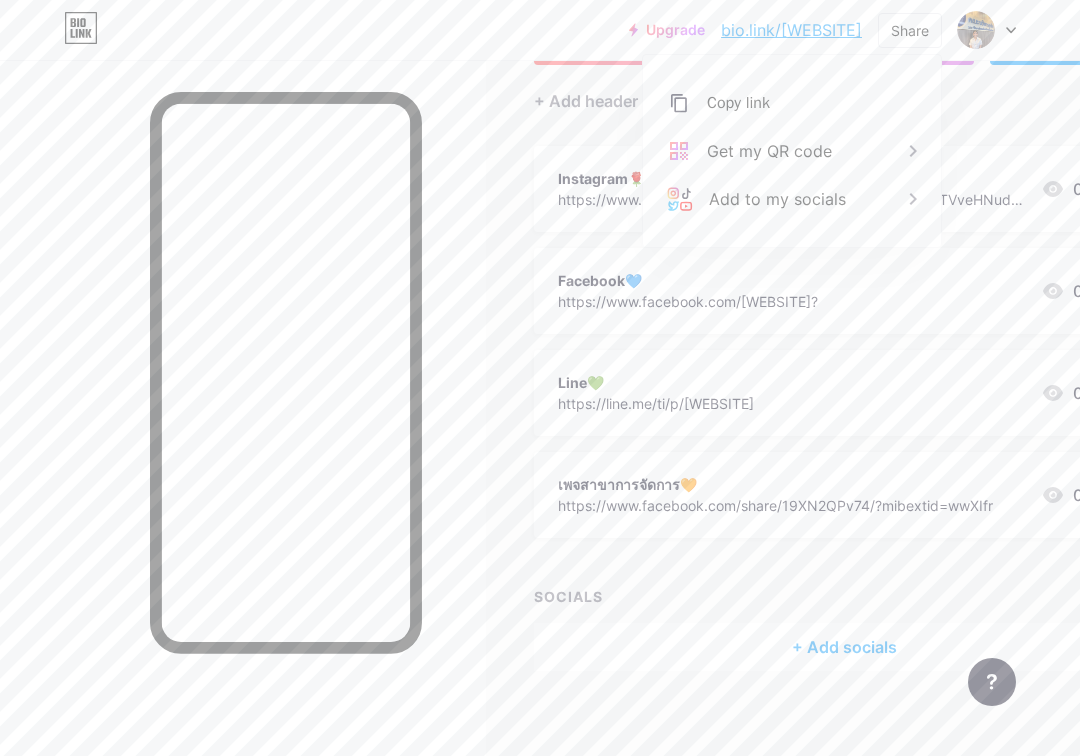 click on "Get my QR code" at bounding box center [792, 151] 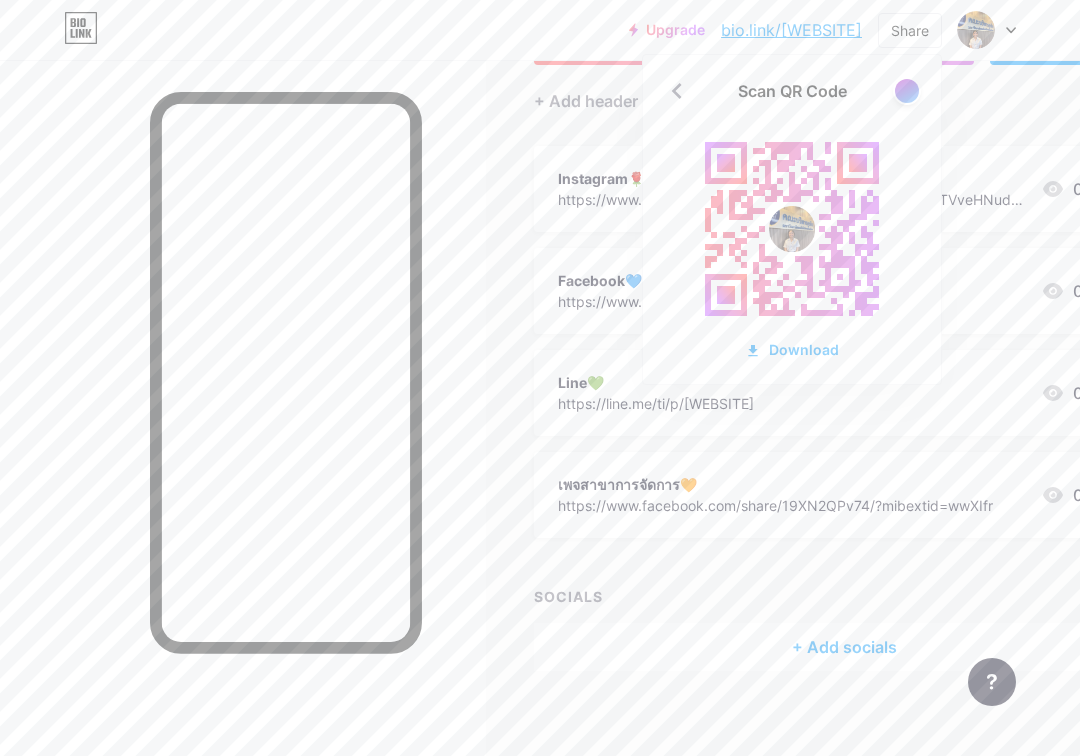 click on "Download" at bounding box center [792, 349] 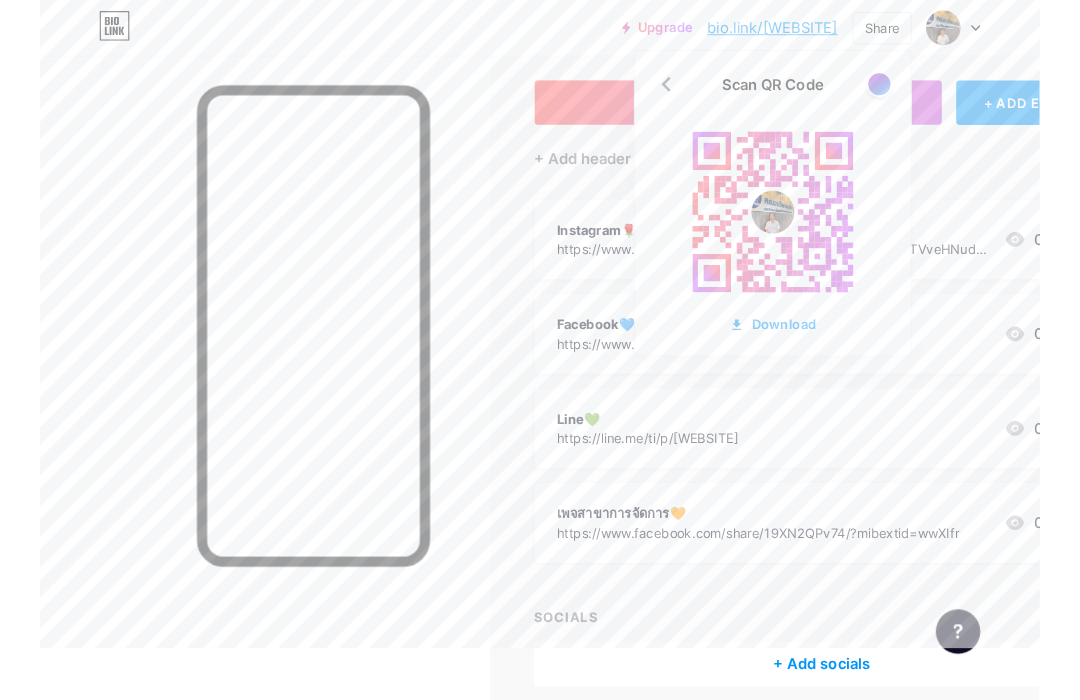 scroll, scrollTop: 0, scrollLeft: 0, axis: both 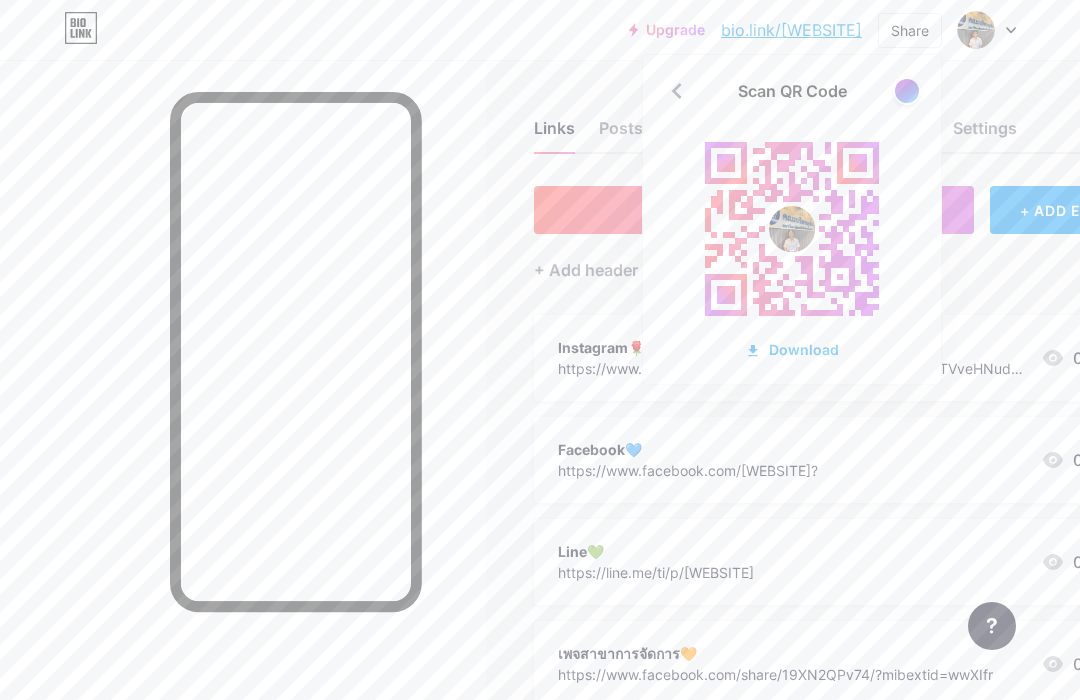 click on "Download" at bounding box center (792, 349) 